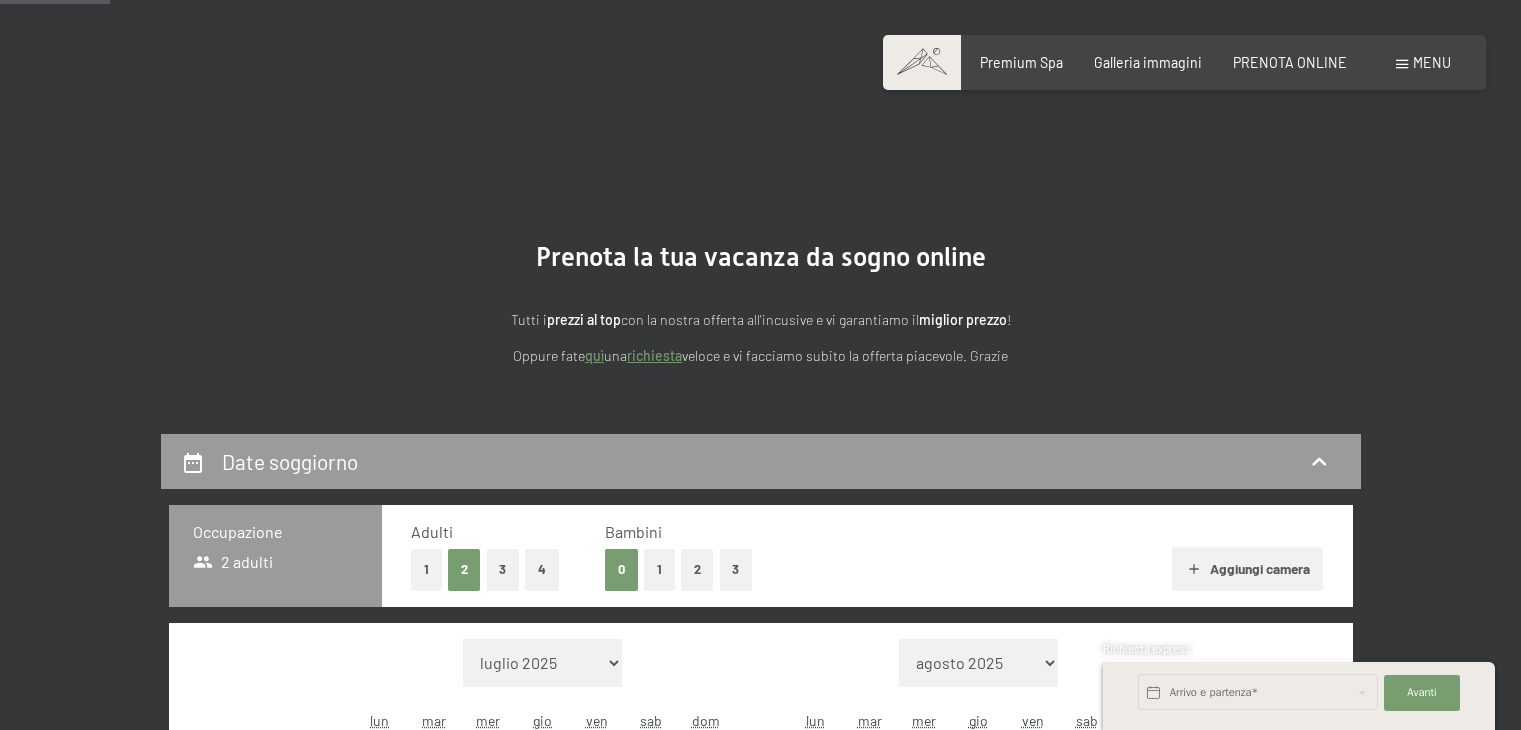click on "Prenotazione           Richiesta                                     Premium Spa           Galleria immagini           PRENOTA ONLINE           Menu                                                                    DE         IT         EN                Buoni             Immagini               Richiesta           Prenotazione                    DE         IT         EN                       Schwarzenstein           Novità allo Schwarzenstein         I padroni di casa         Premium spa         Cucina gourmet         Attività         Programma settimanale         Immagini             Family         GoGreen         Belvita         Immagini                     Alloggi & prezzi           Servizi inclusi         Camere & prezzi         Lista             Offerte         Lista             Prezzi per famiglie         Prezzi trattmenti         Premi ospiti fedeli         Richiesta         Prenotazione         Condizioni generali" at bounding box center (760, 3862) 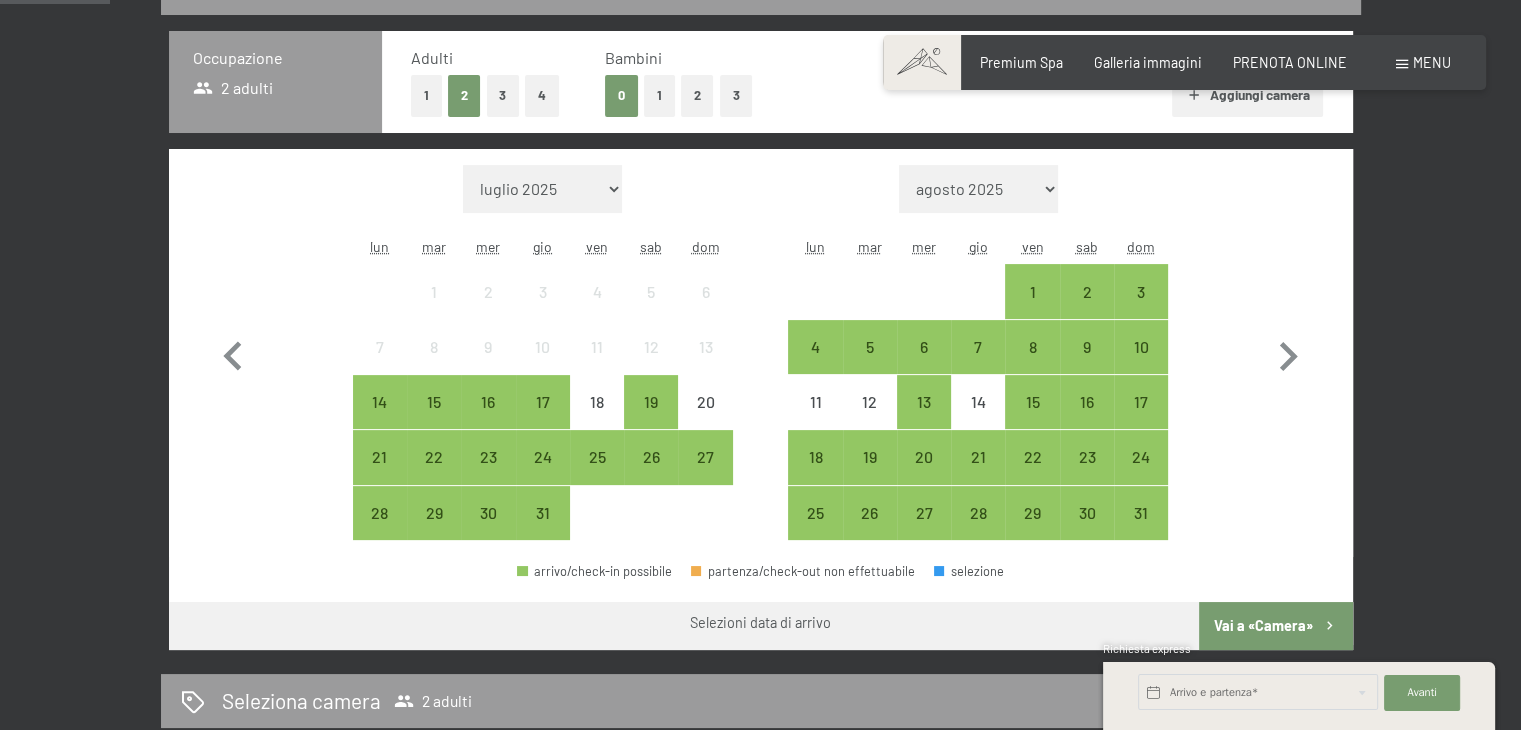 scroll, scrollTop: 474, scrollLeft: 0, axis: vertical 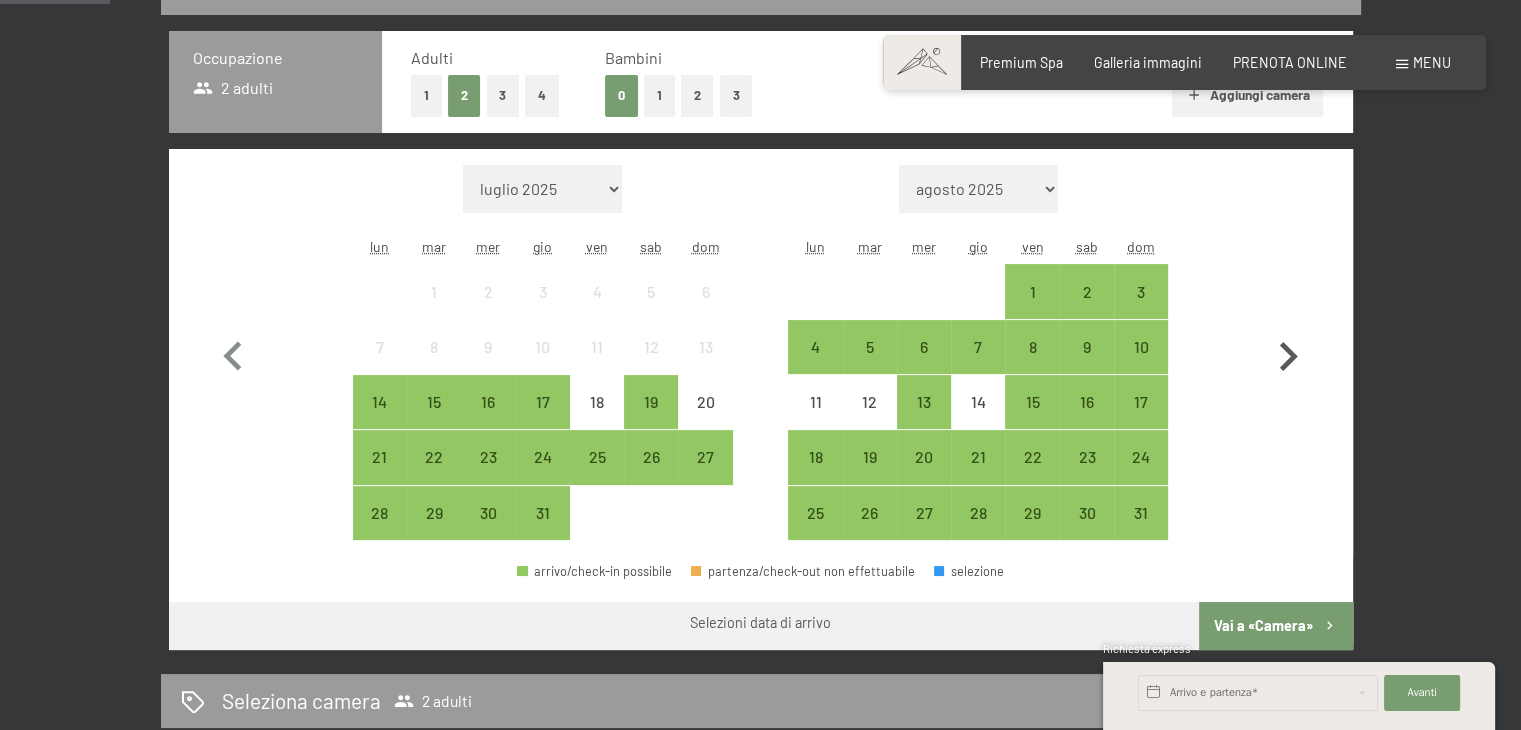 click 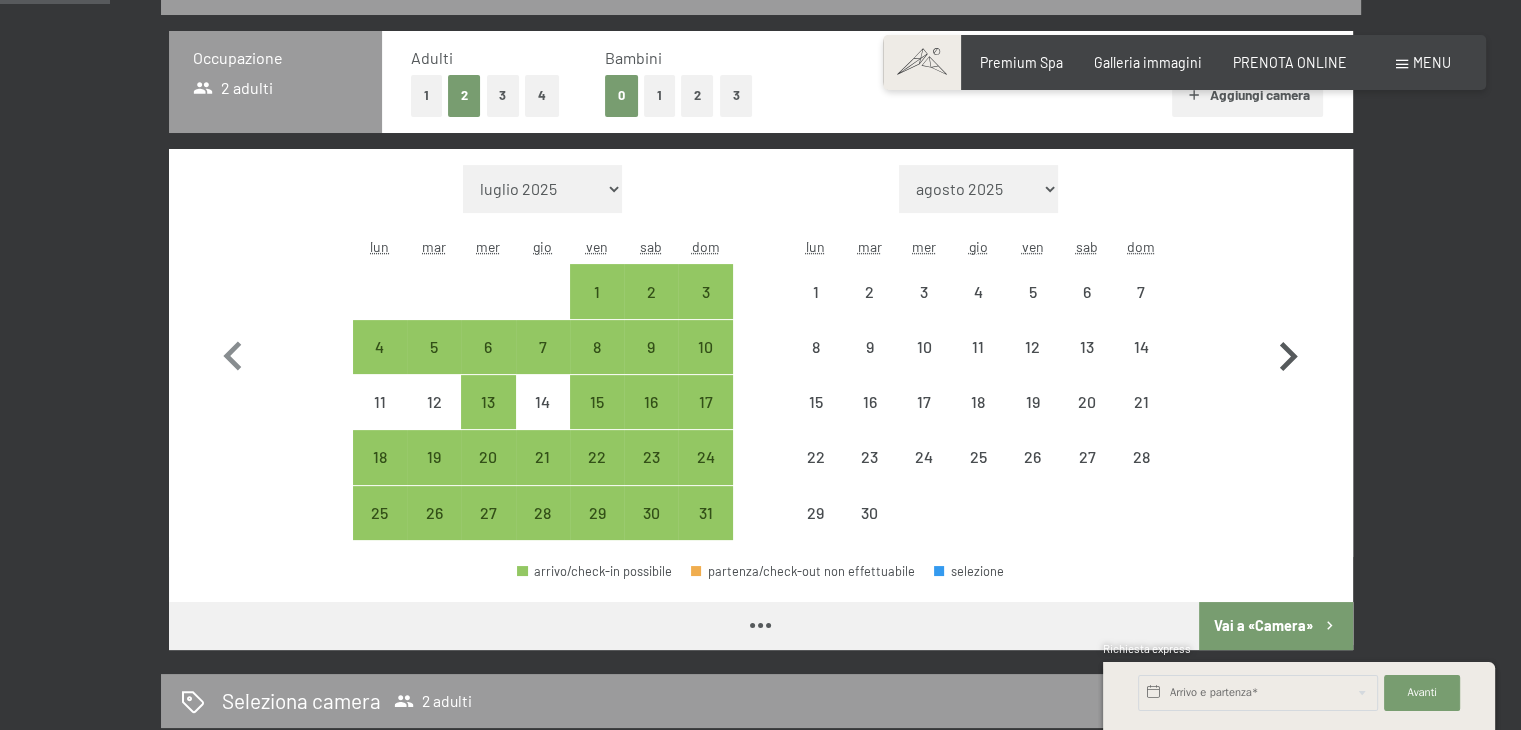 click 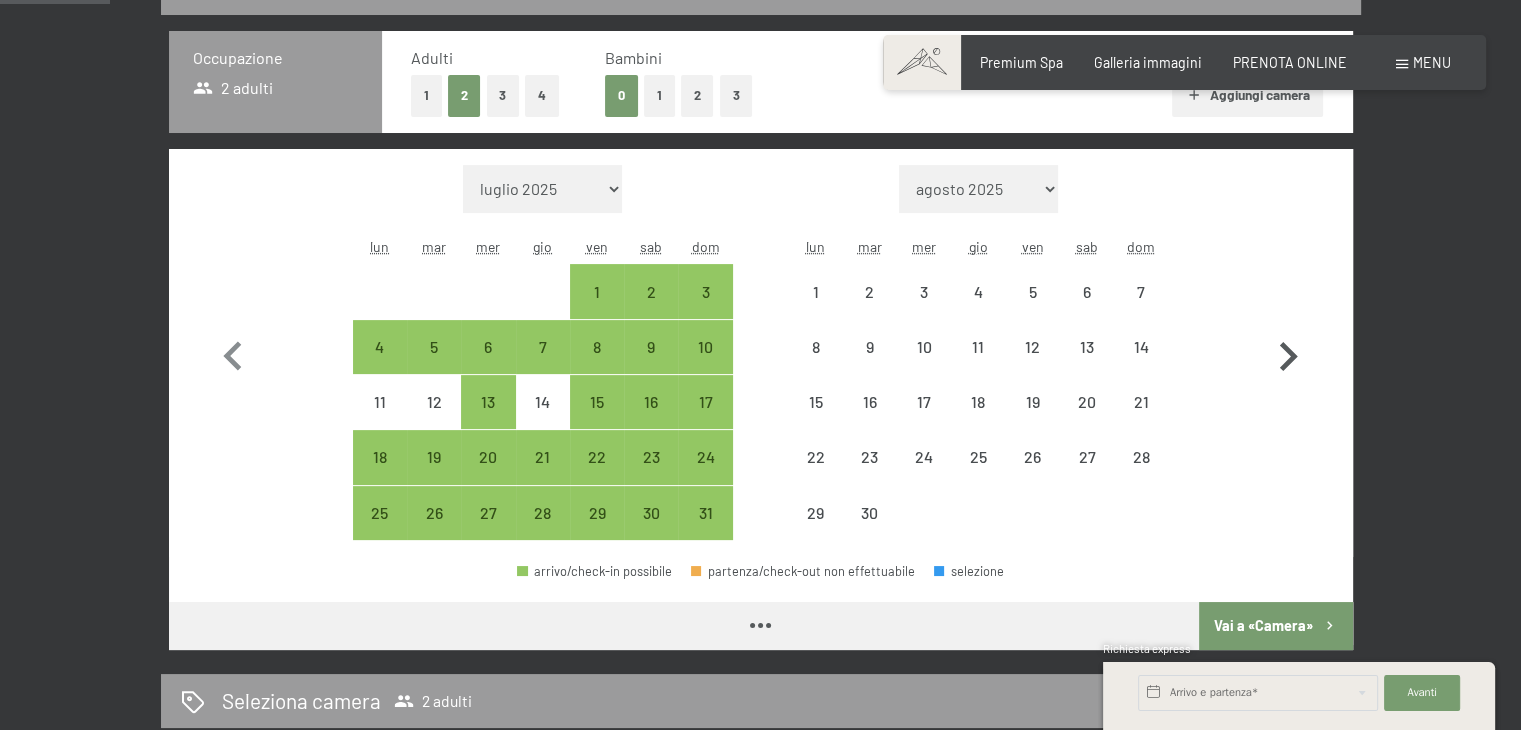 select on "[DATE]" 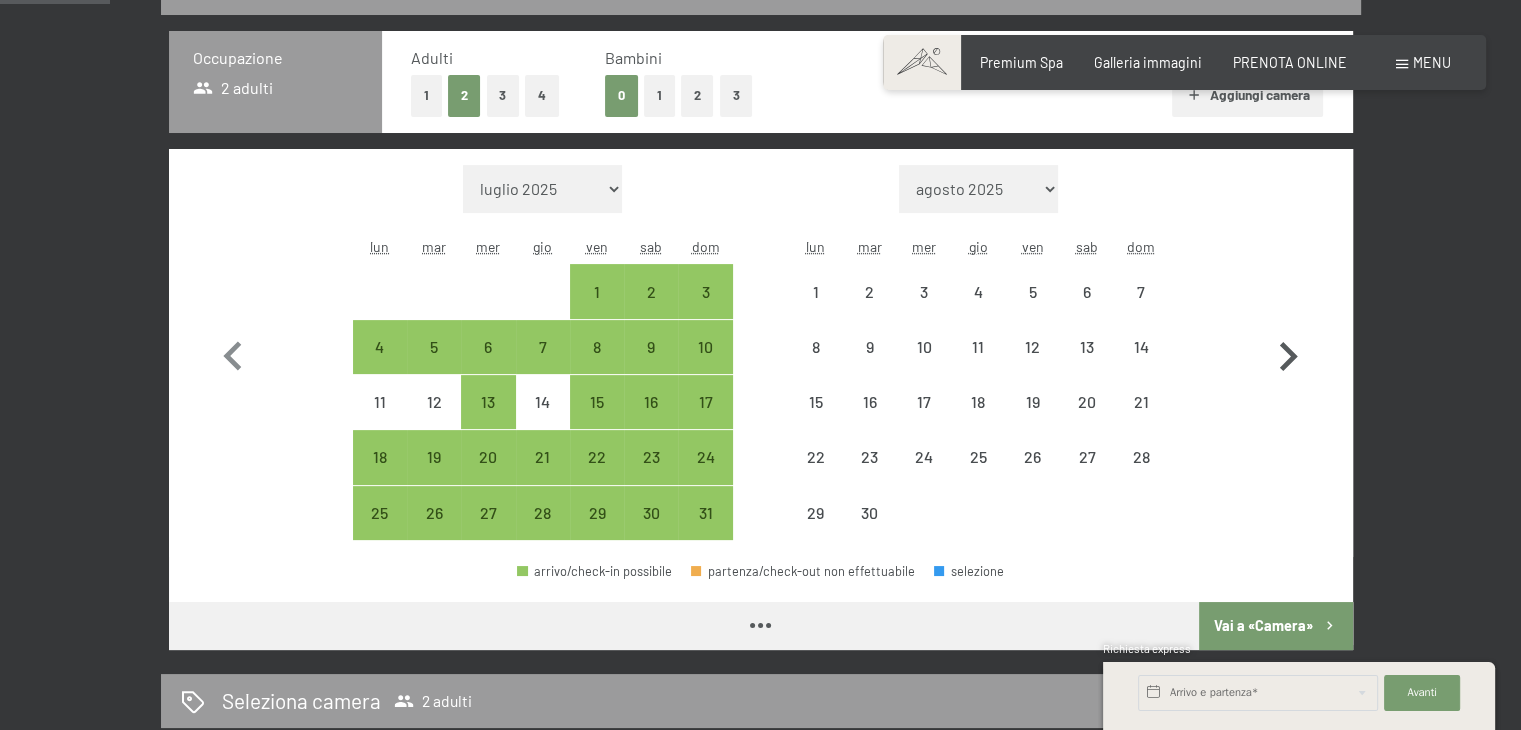 select on "[DATE]" 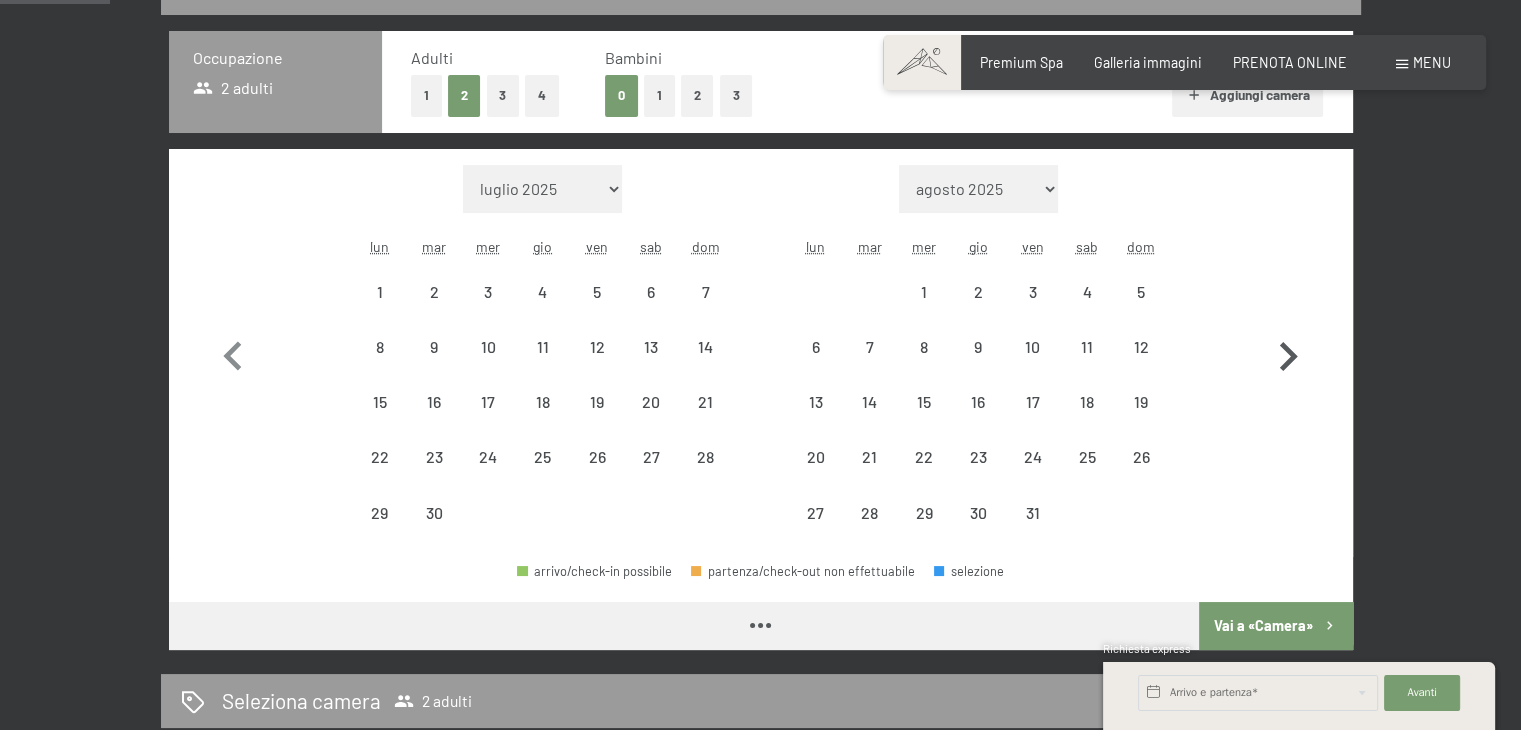 click 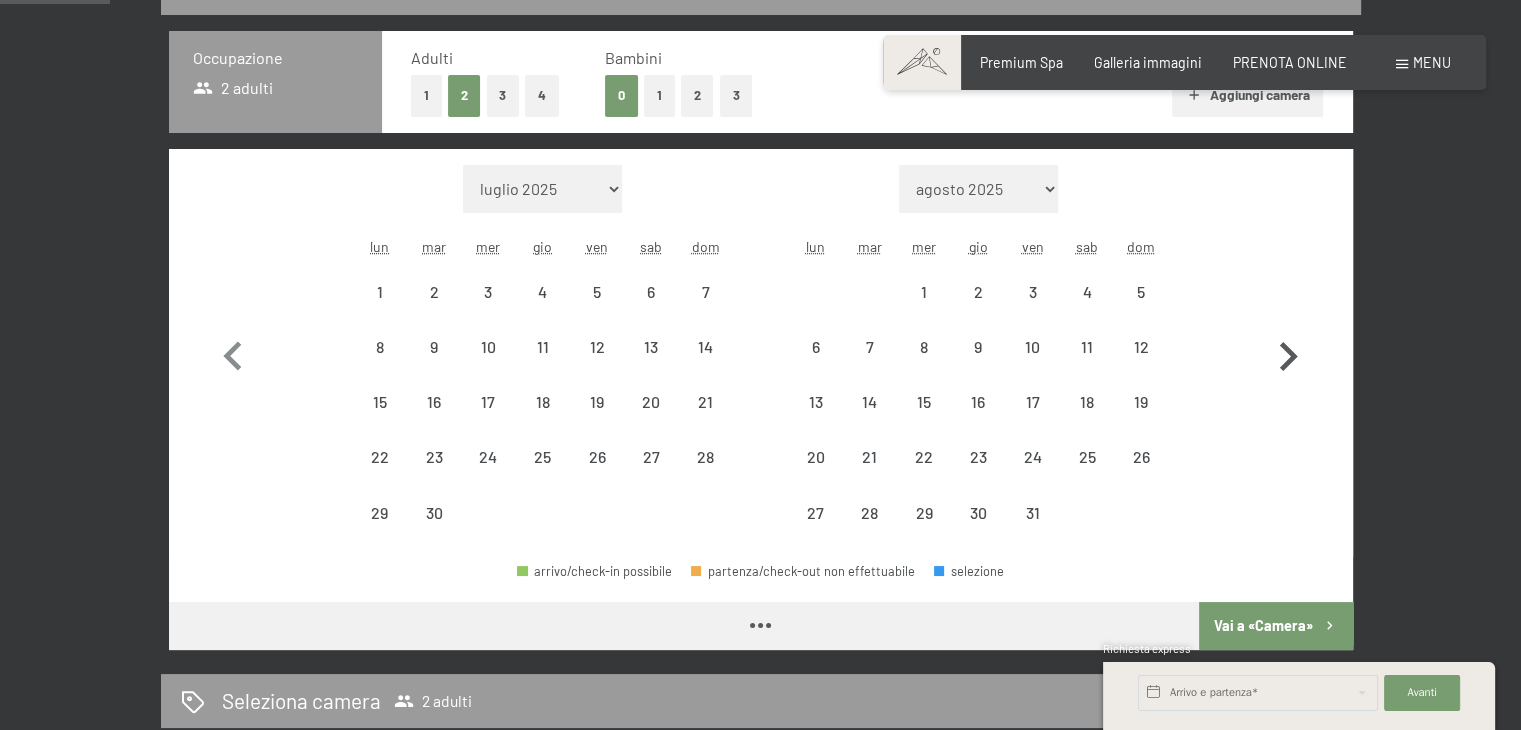 select on "[DATE]" 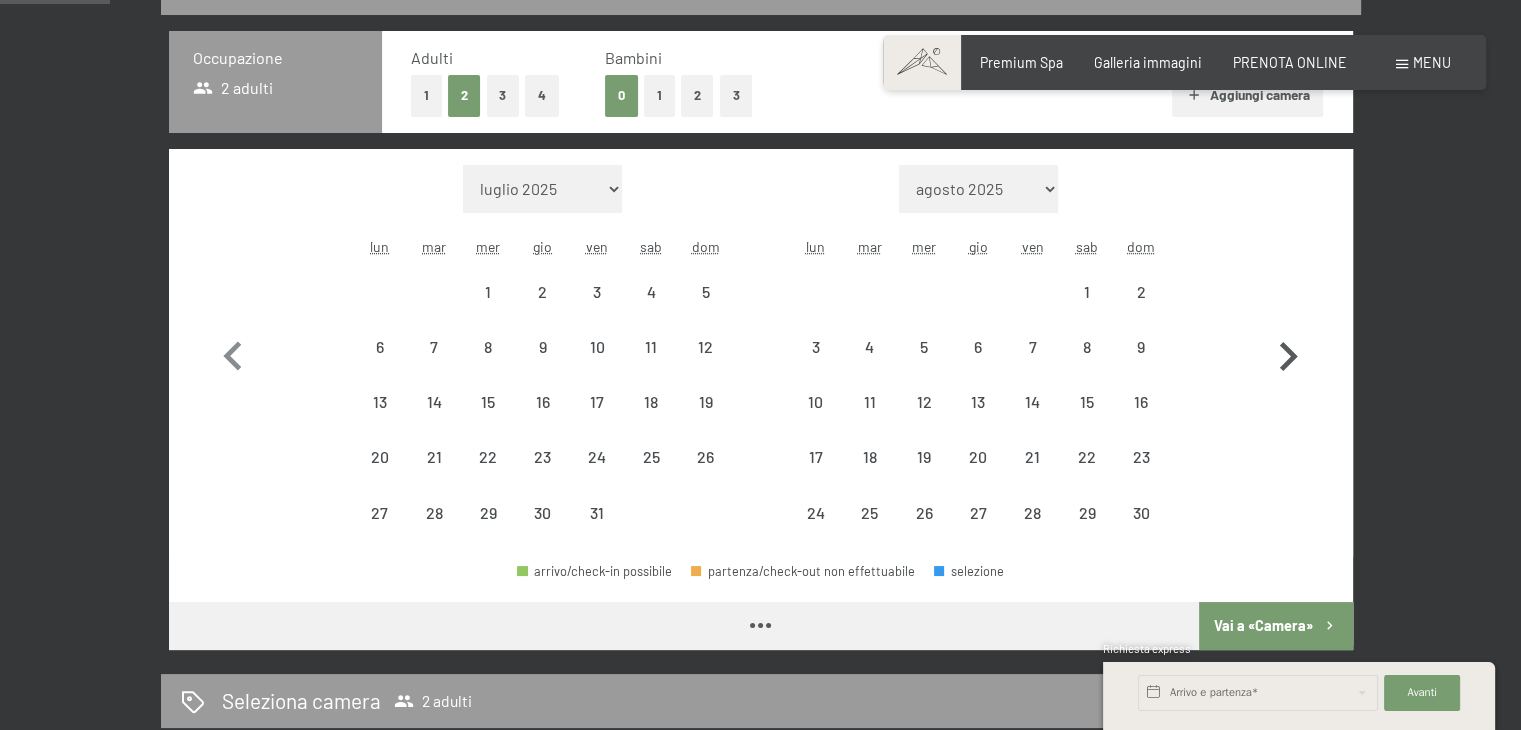 click 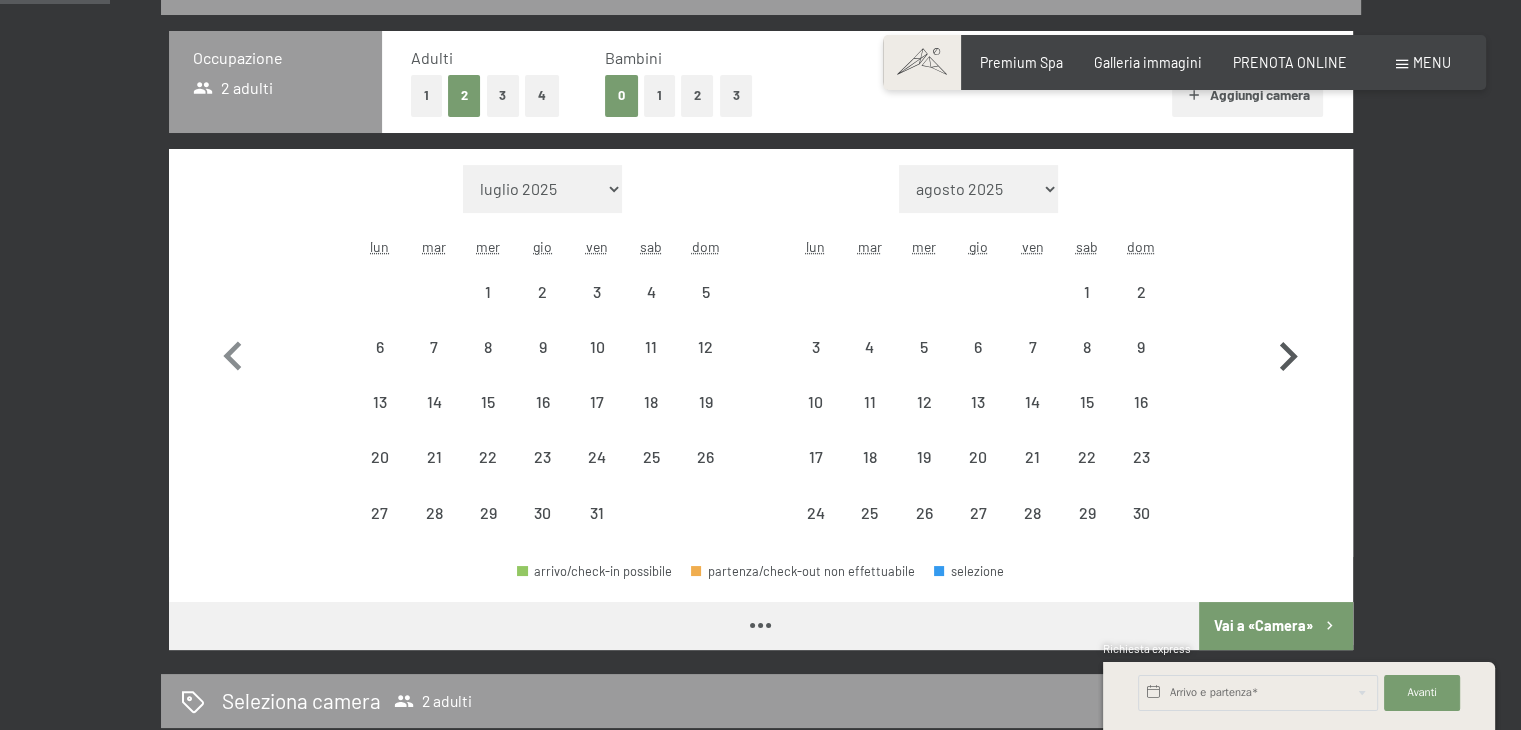 select on "[DATE]" 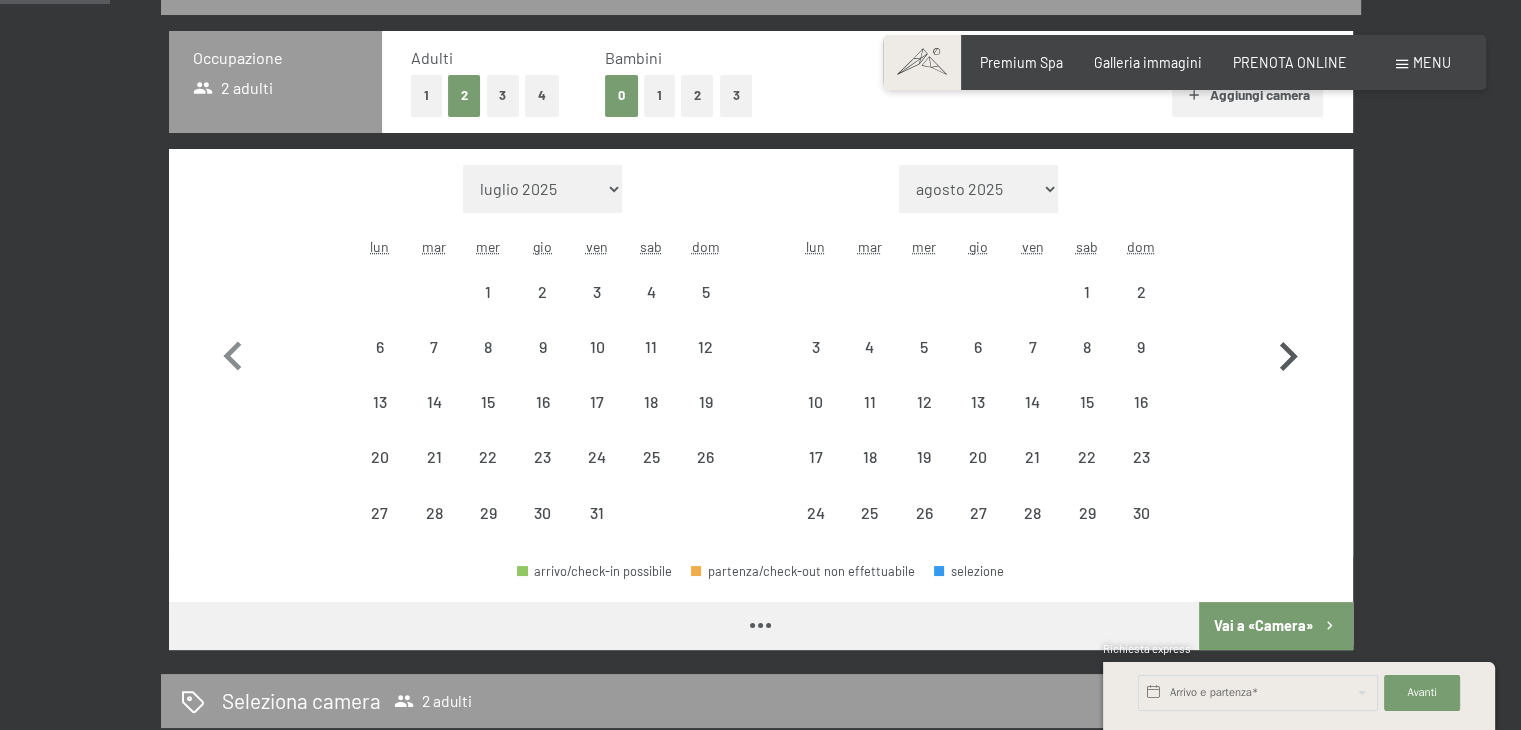 select on "[DATE]" 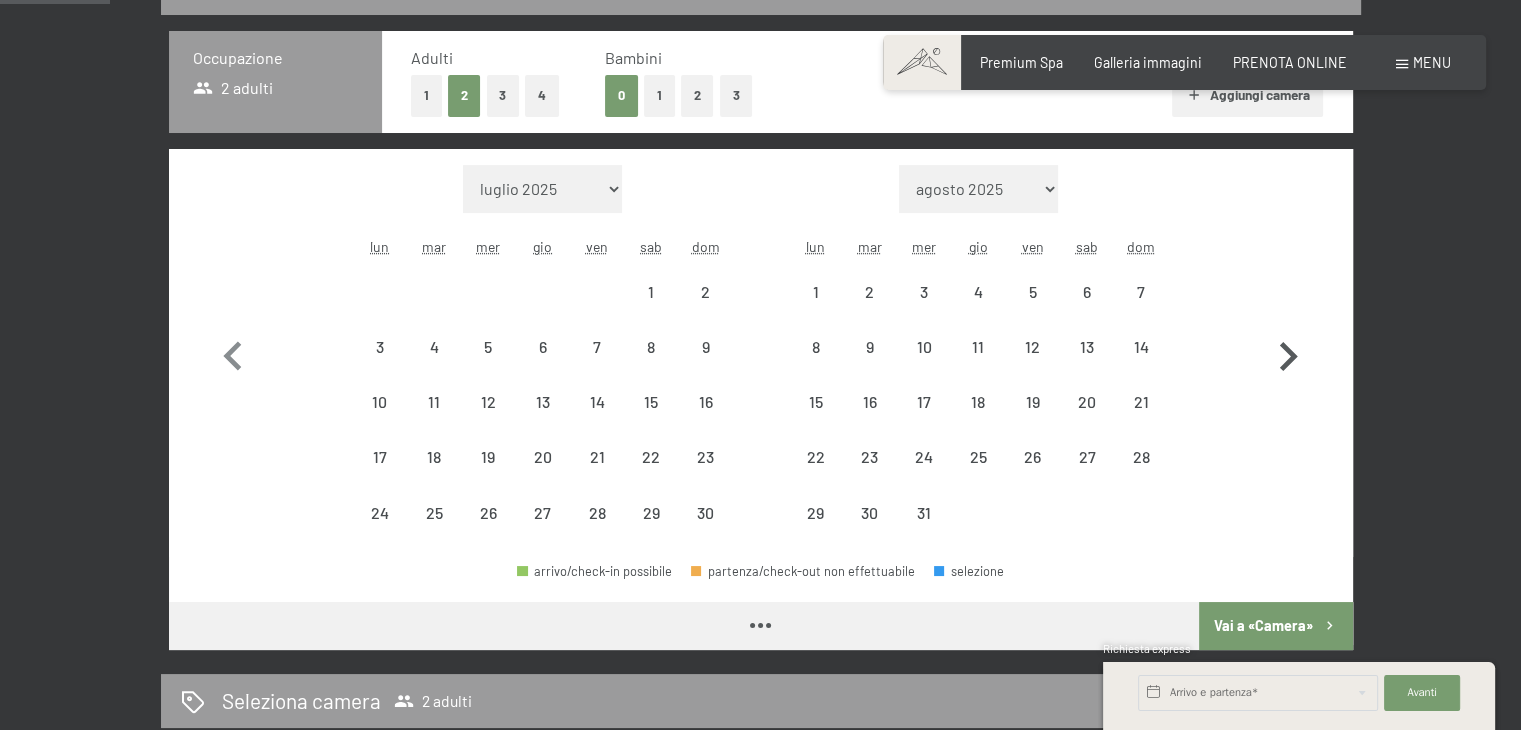 select on "[DATE]" 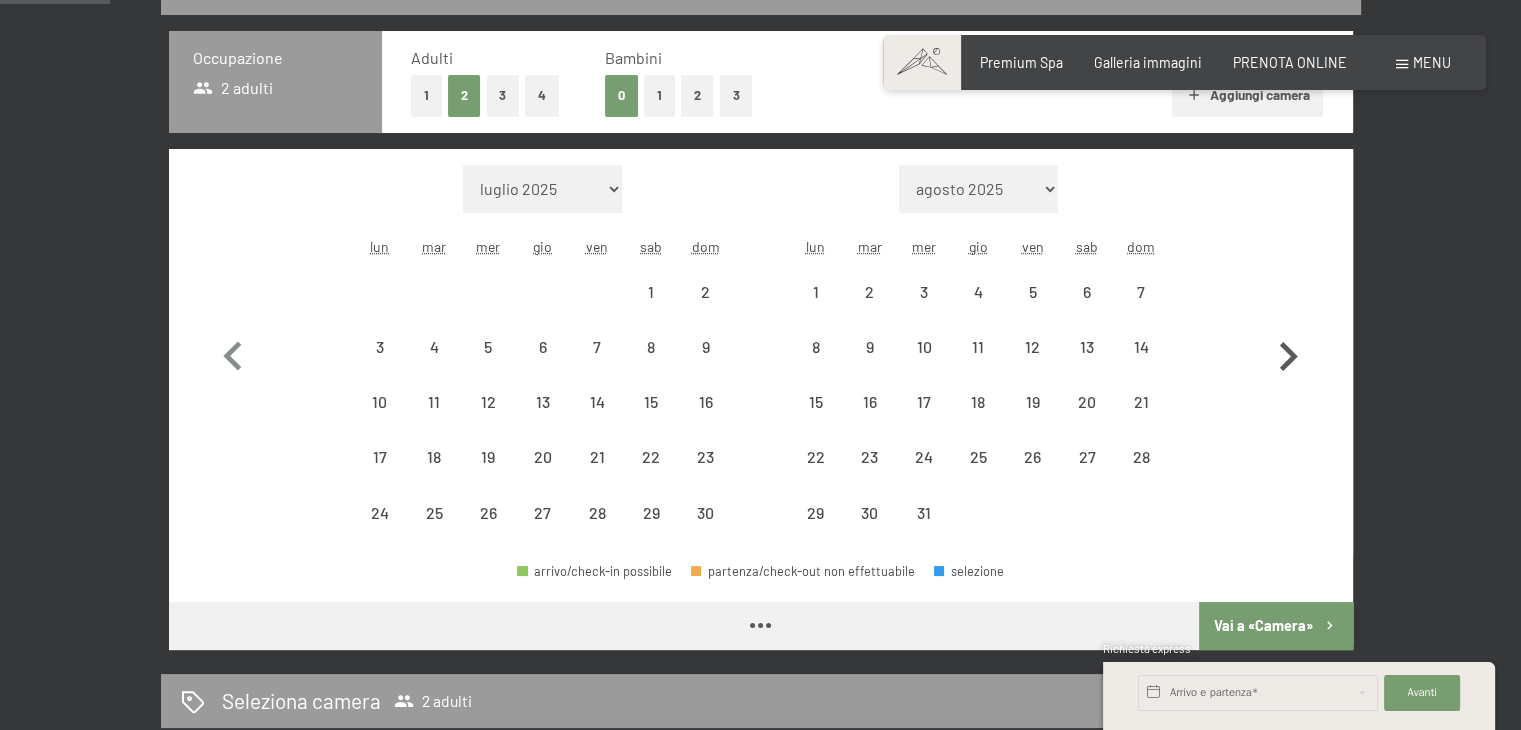select on "[DATE]" 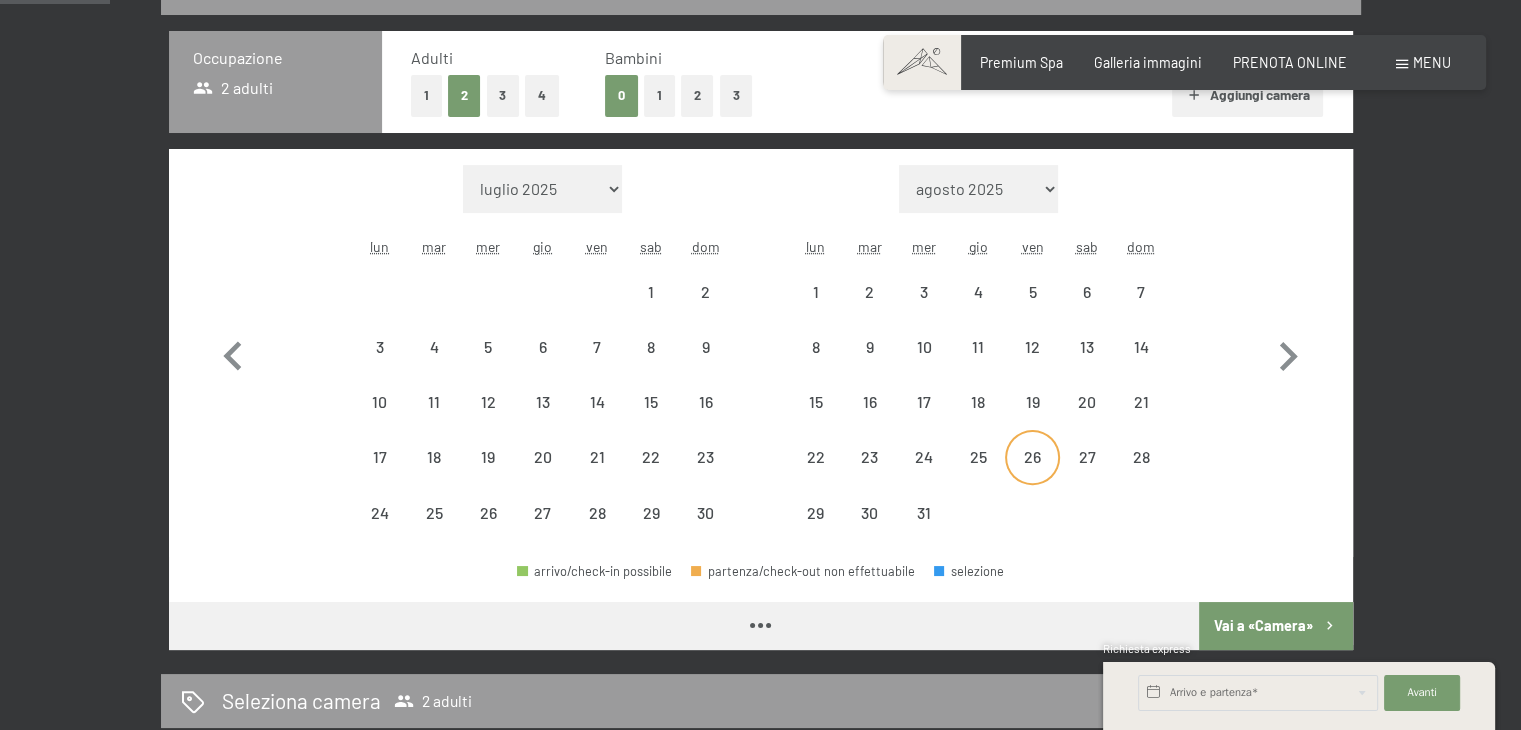 select on "[DATE]" 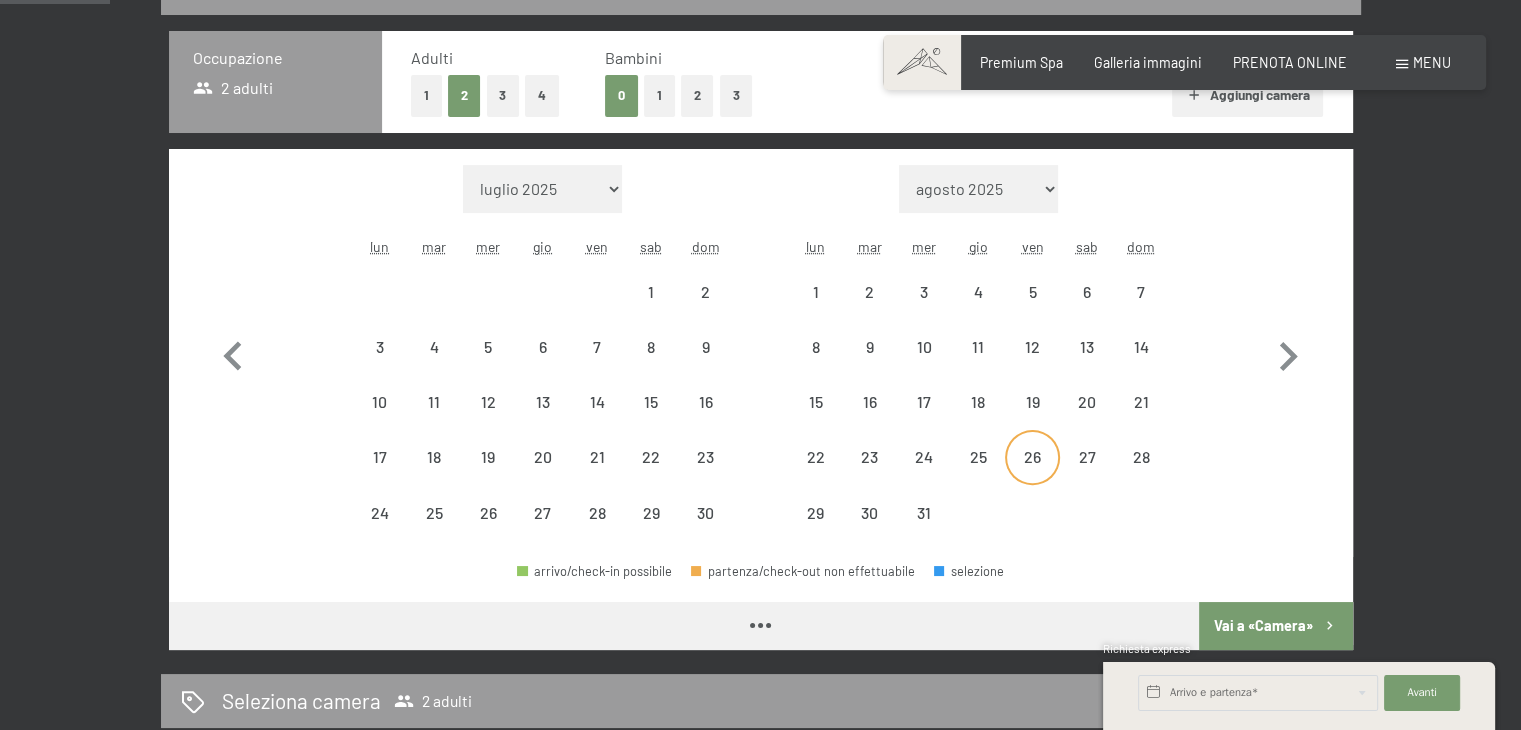 select on "[DATE]" 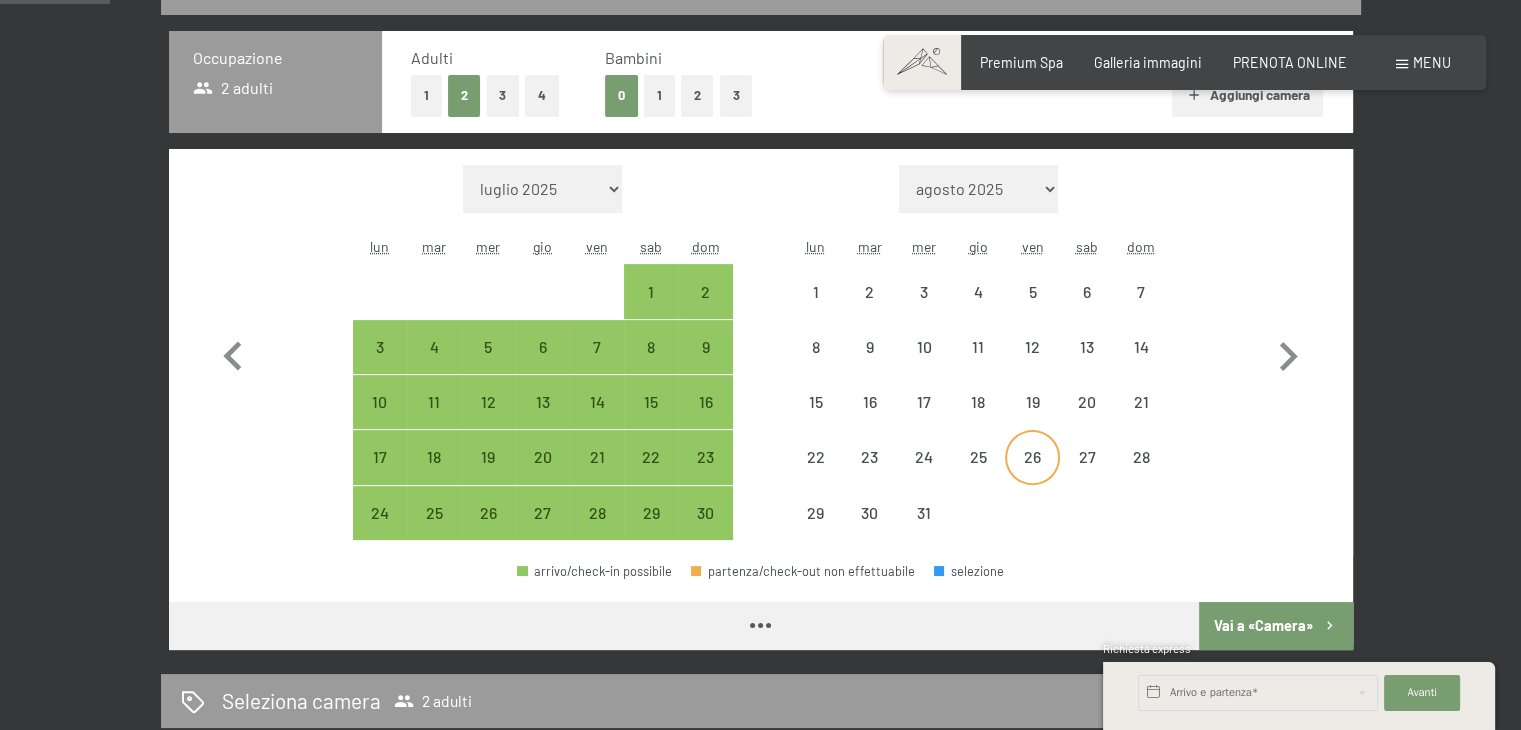 select on "[DATE]" 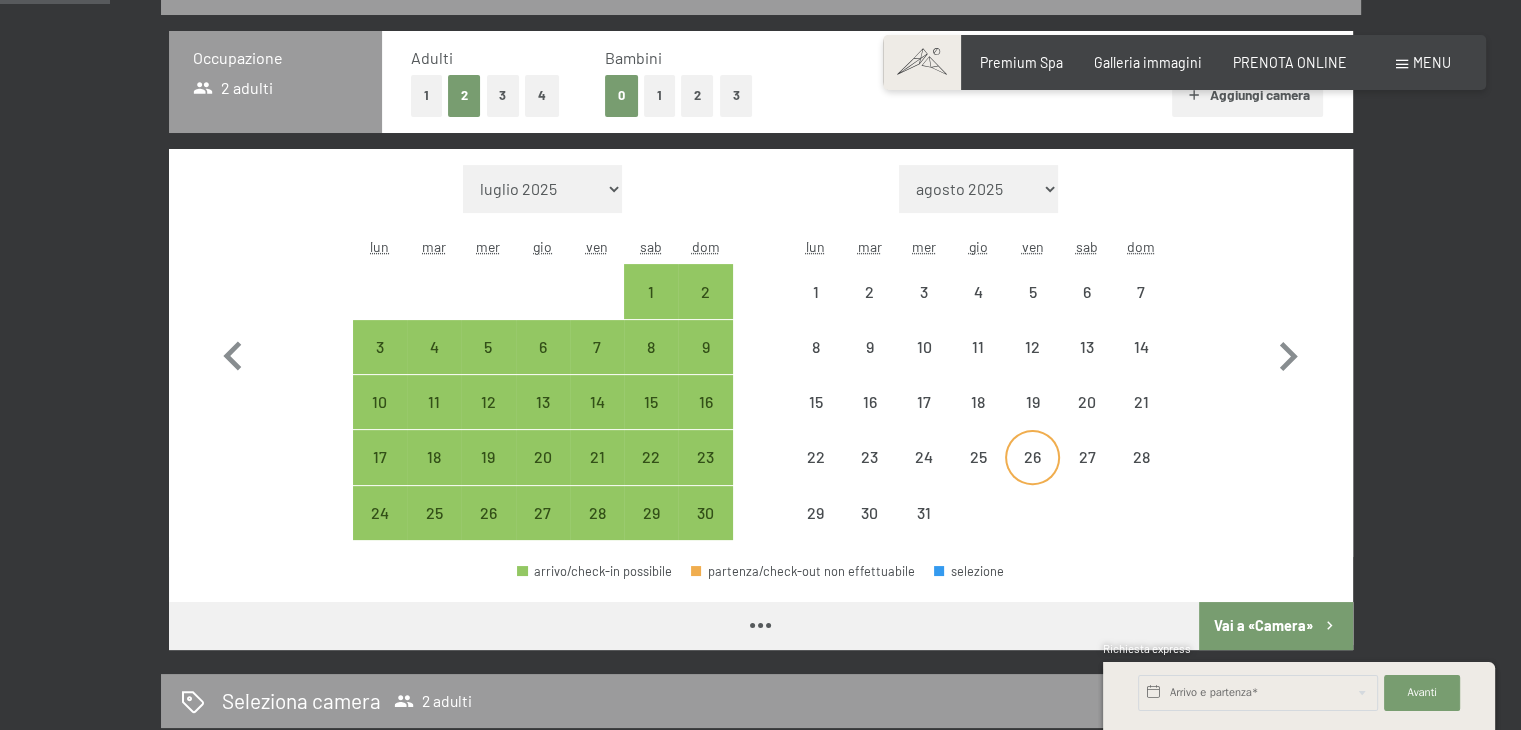 select on "[DATE]" 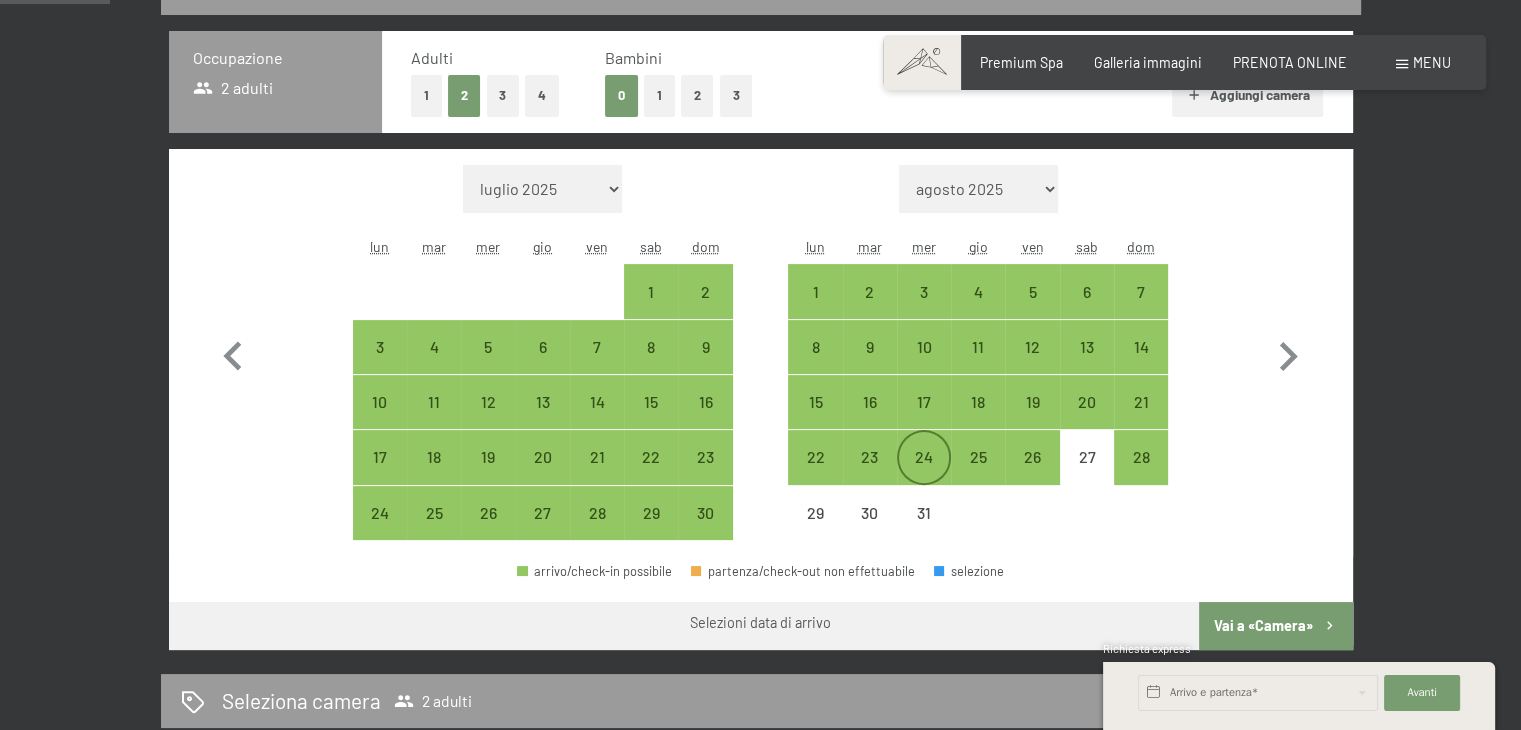 click on "24" at bounding box center (924, 474) 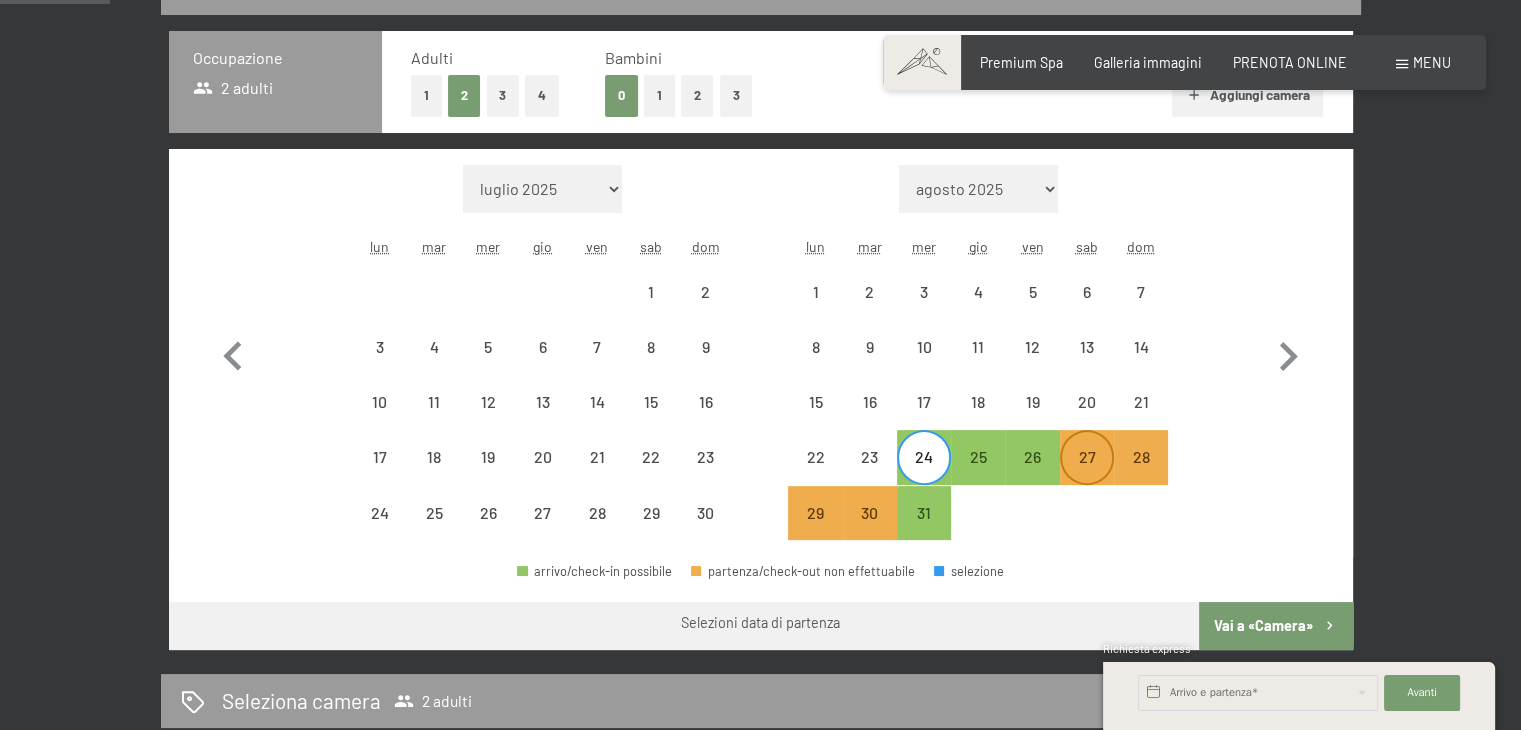 click on "27" at bounding box center (1087, 474) 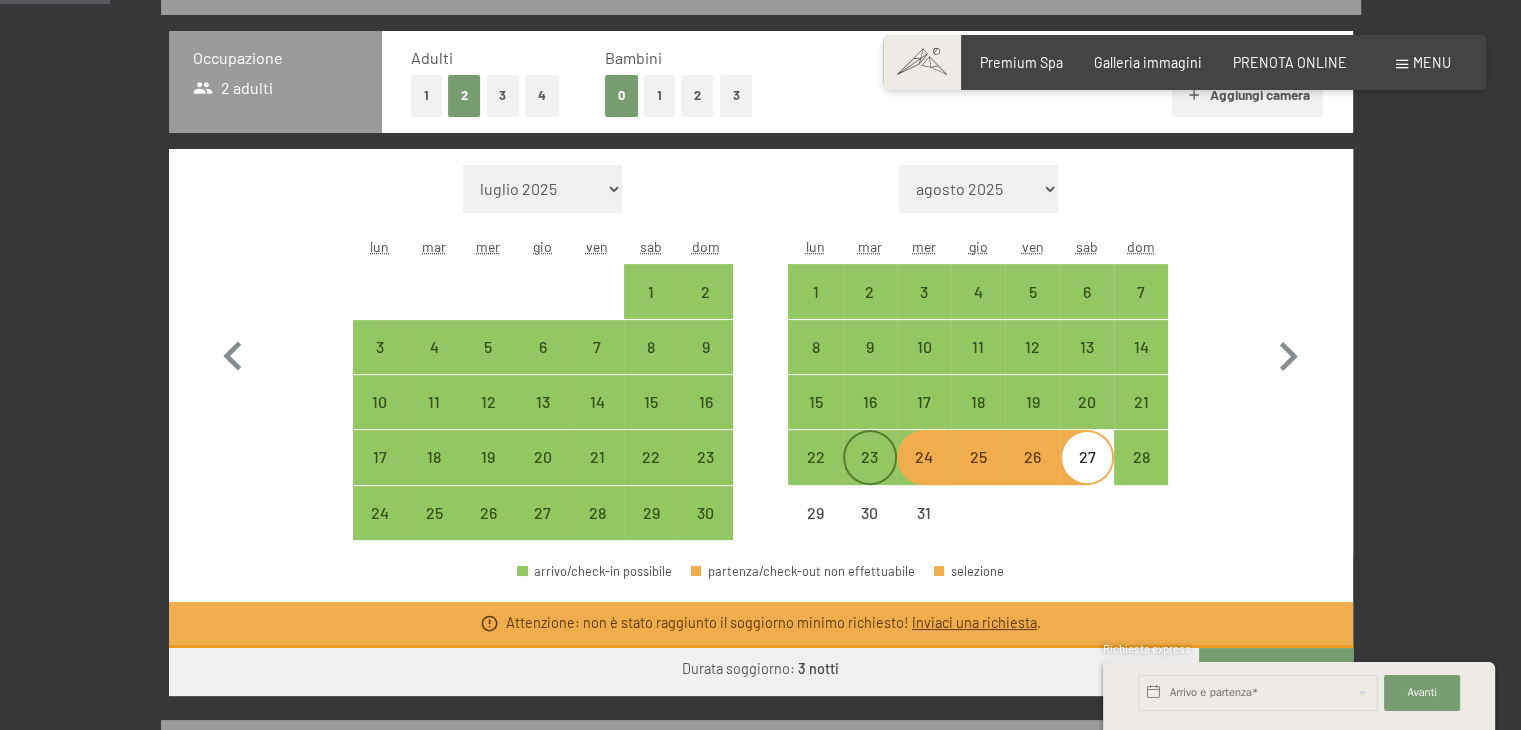 click on "23" at bounding box center [870, 474] 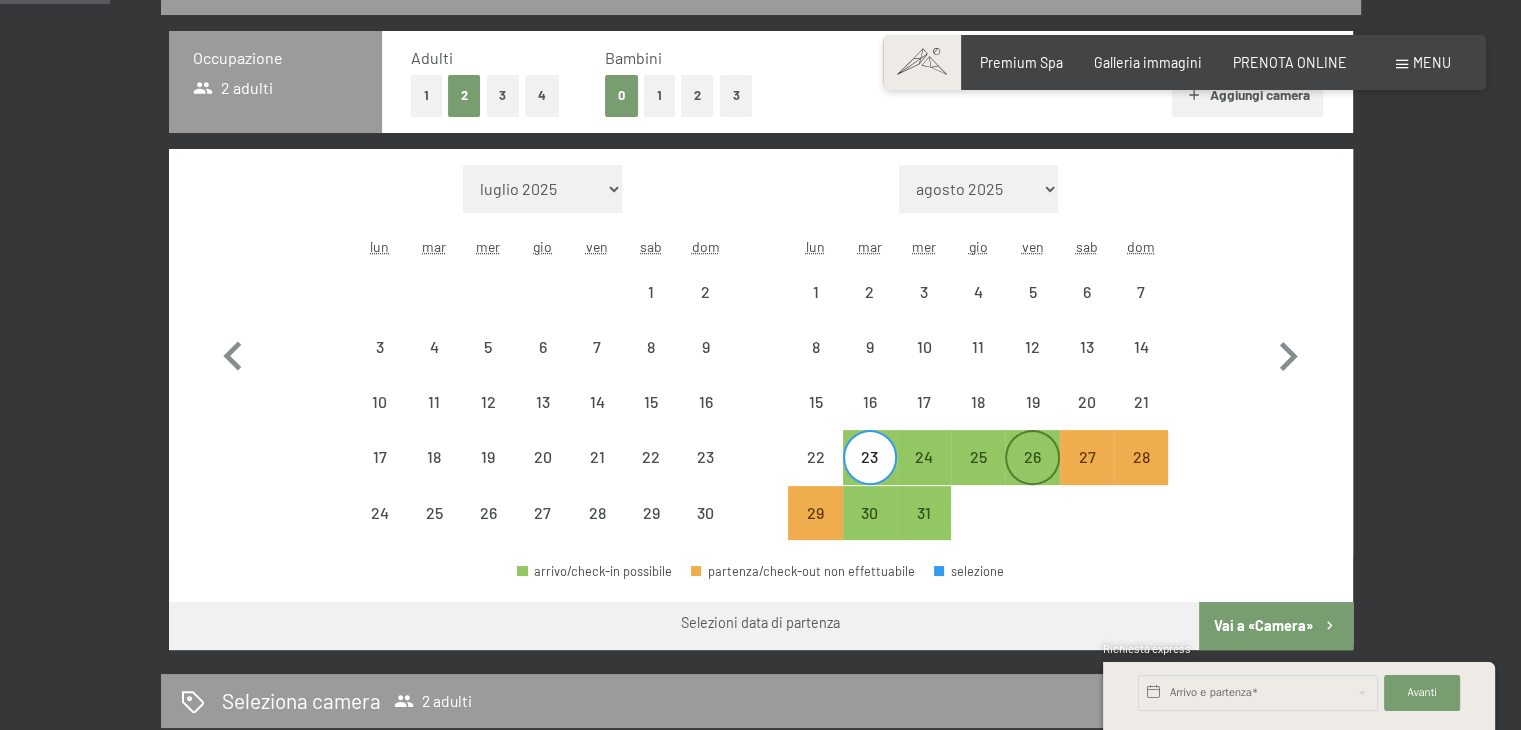 click on "26" at bounding box center (1032, 474) 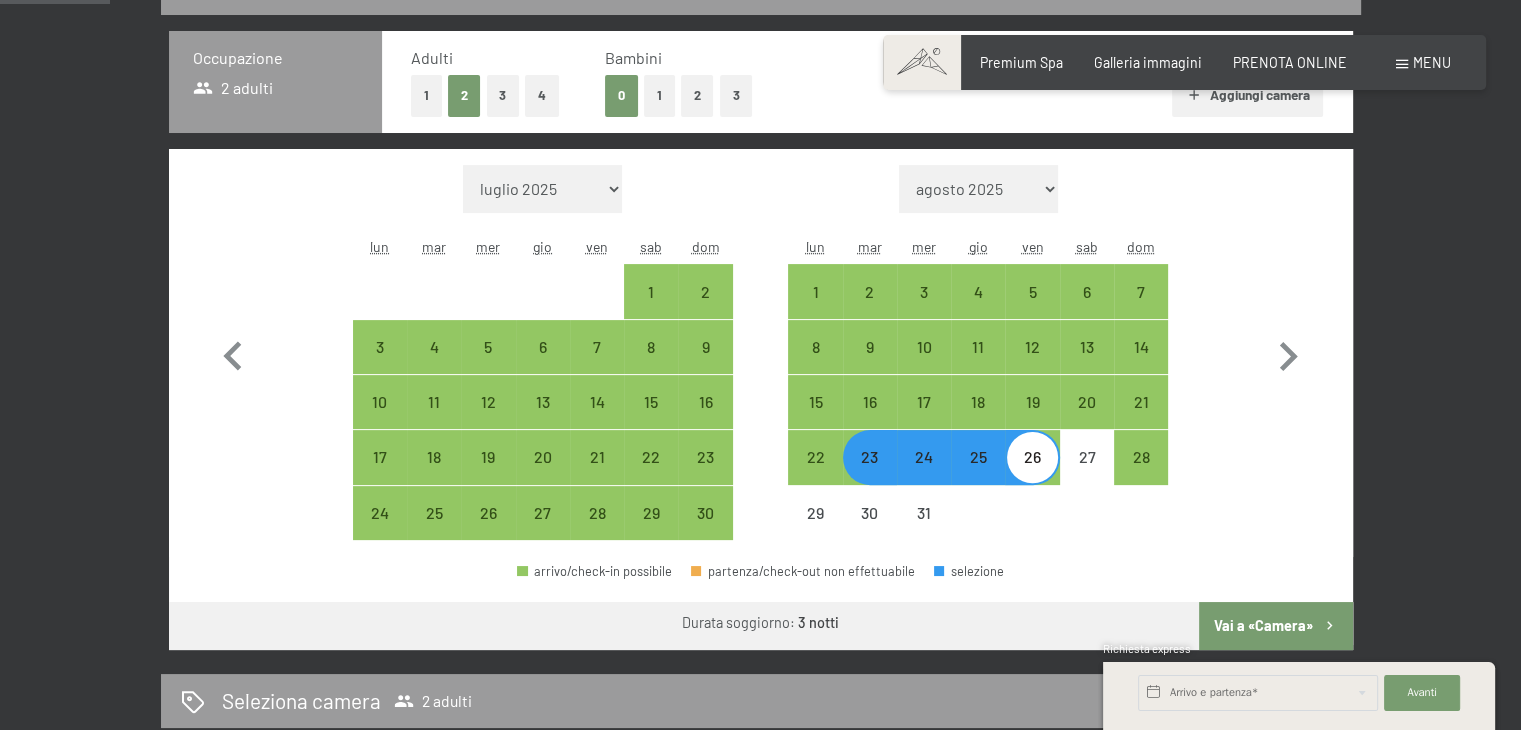 click on "Vai a «Camera»" at bounding box center [1275, 626] 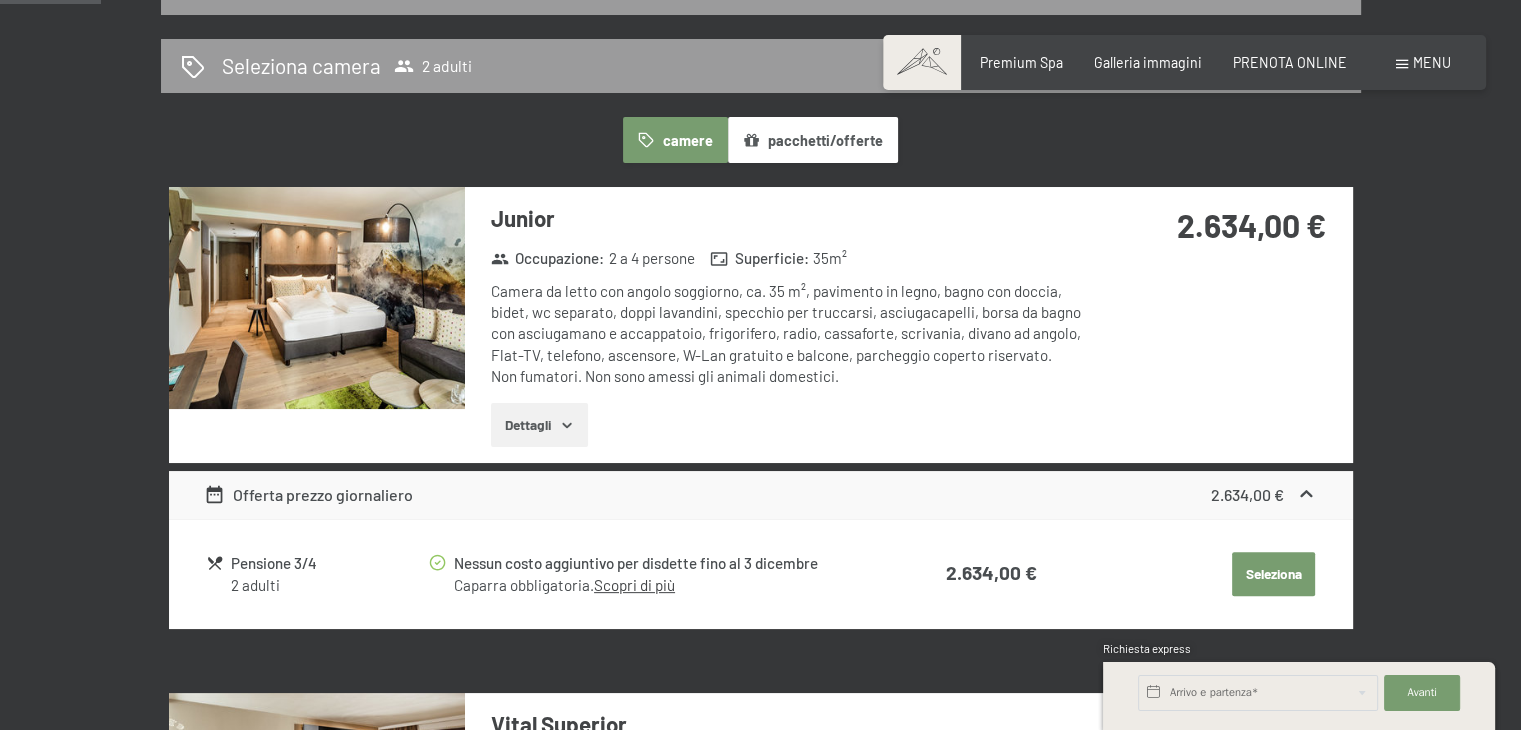 scroll, scrollTop: 433, scrollLeft: 0, axis: vertical 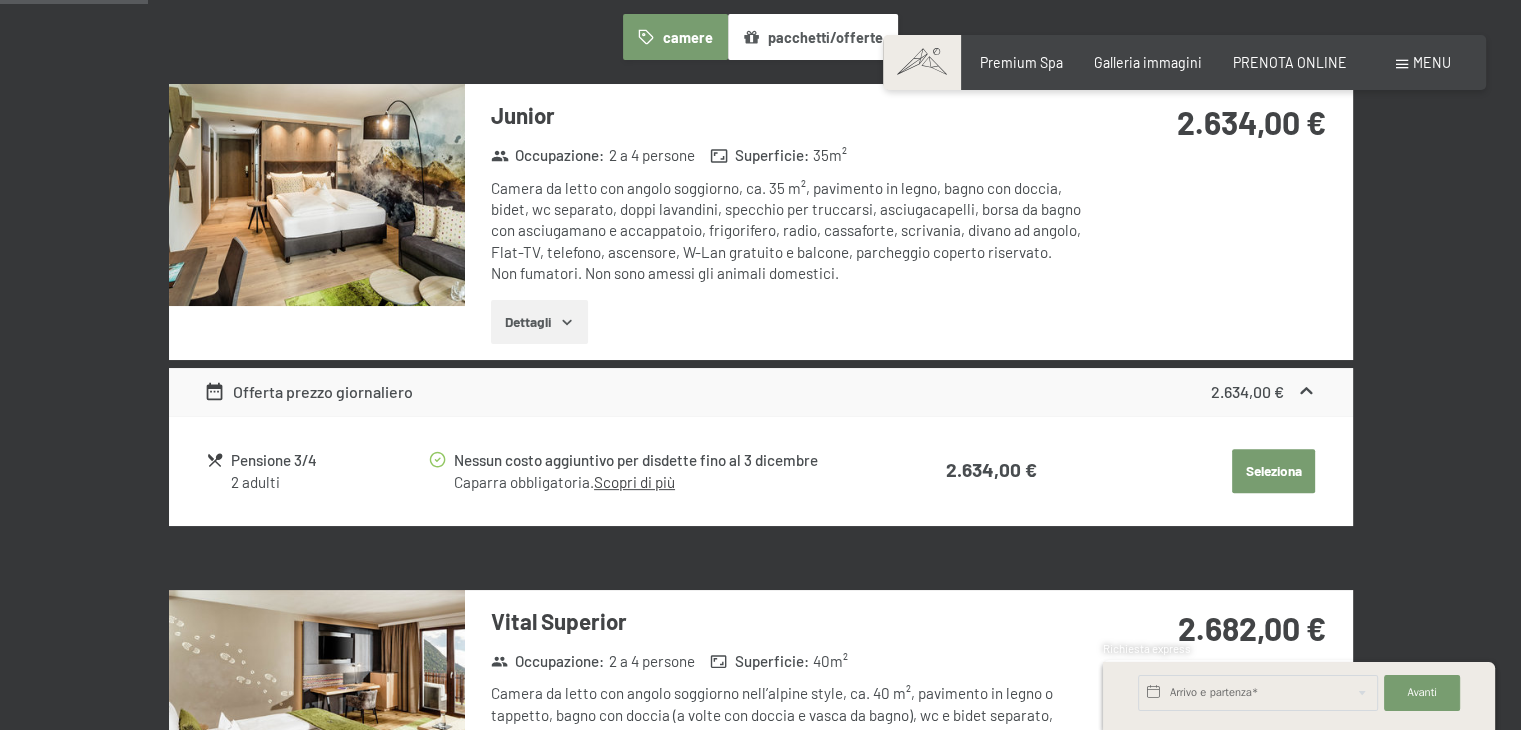 click on "Seleziona" at bounding box center [1273, 471] 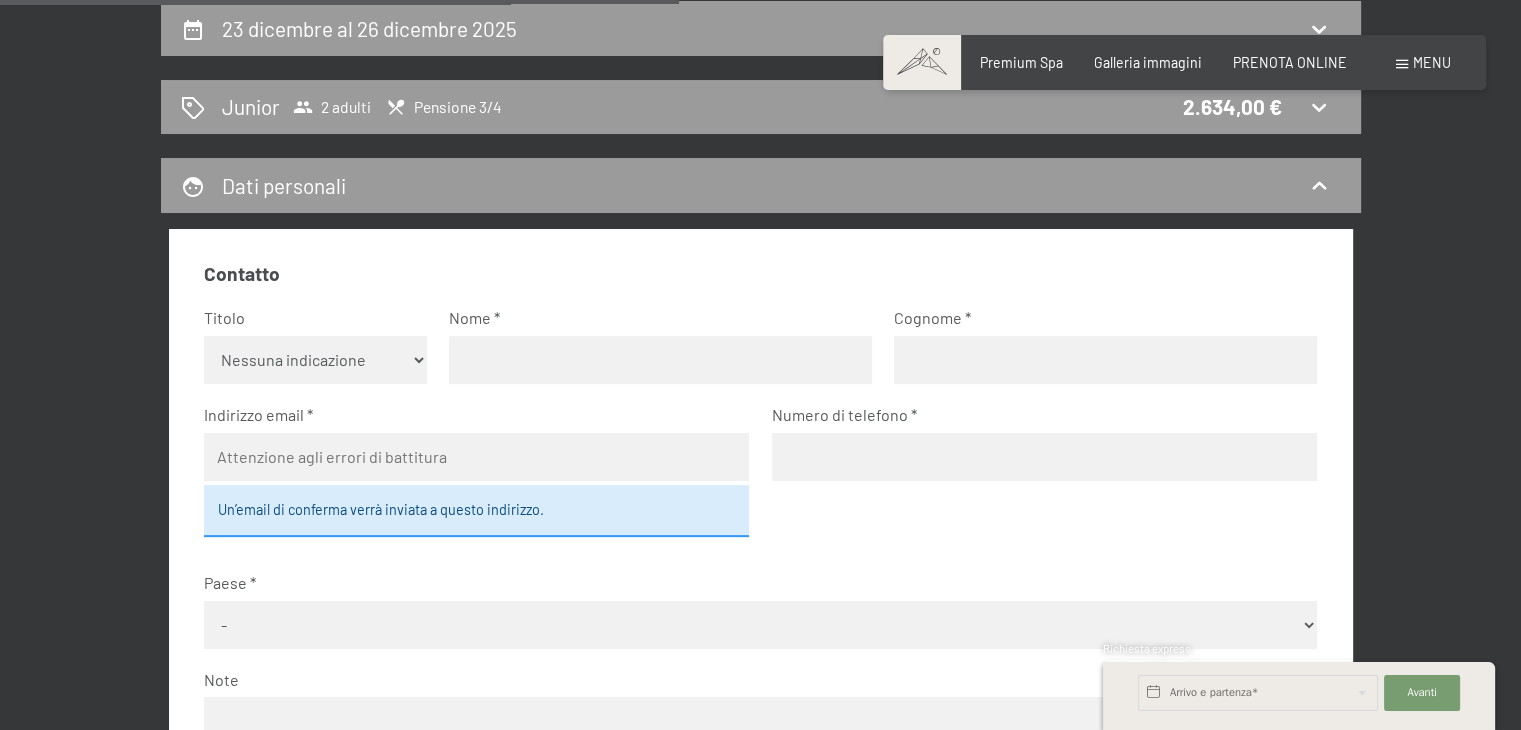 click on "Nessuna indicazione Sig.ra Sig." at bounding box center [315, 360] 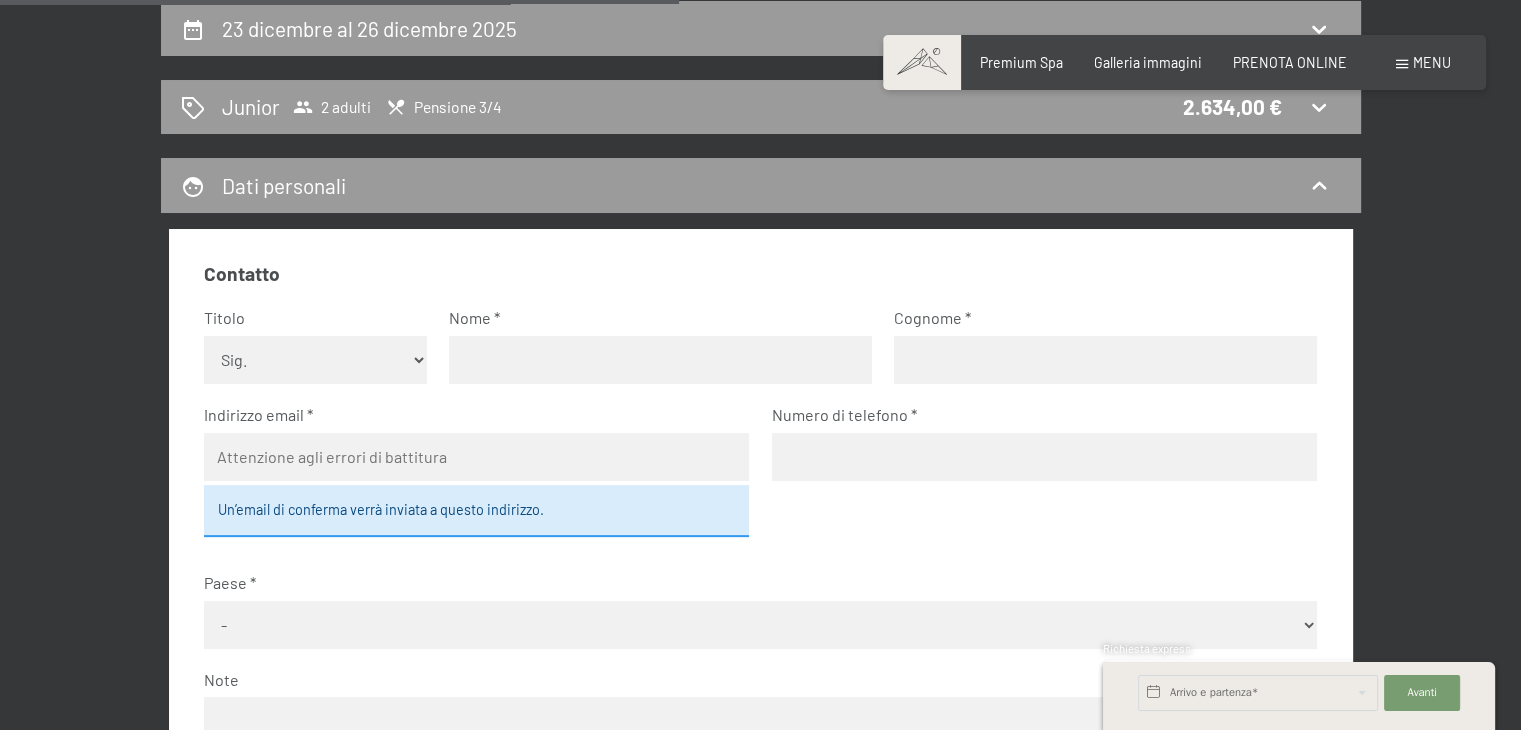 click on "Nessuna indicazione Sig.ra Sig." at bounding box center (315, 360) 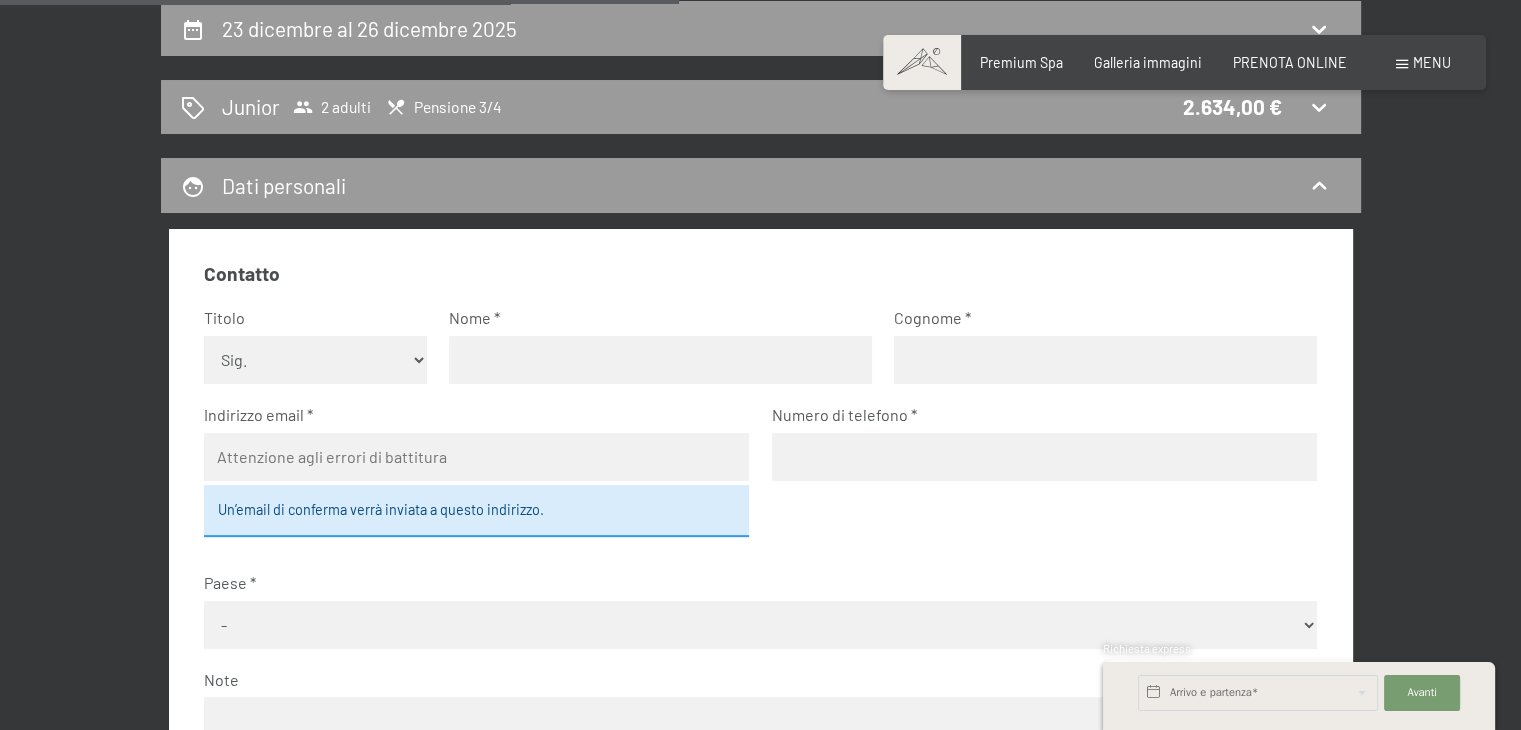 click at bounding box center (660, 360) 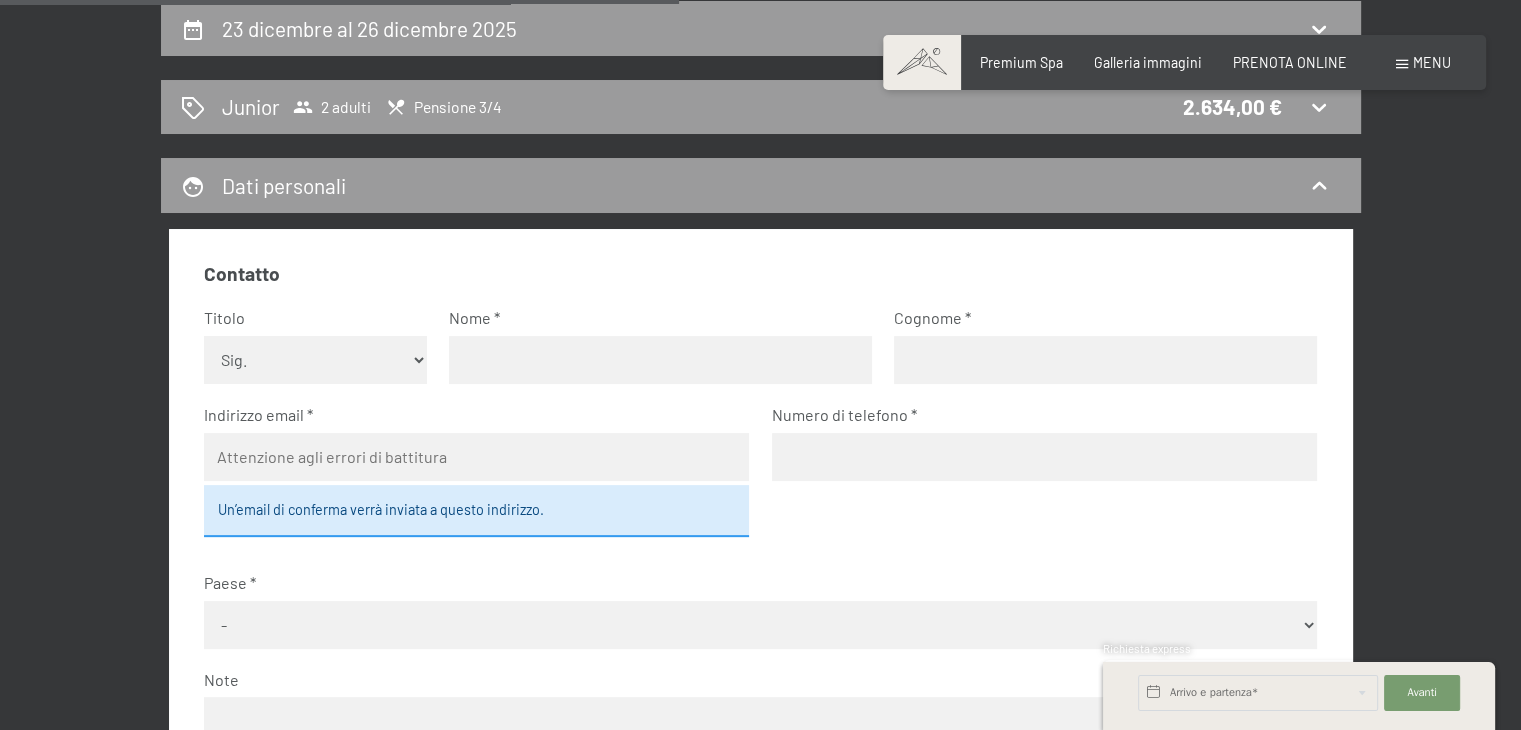 type on "[PERSON_NAME]" 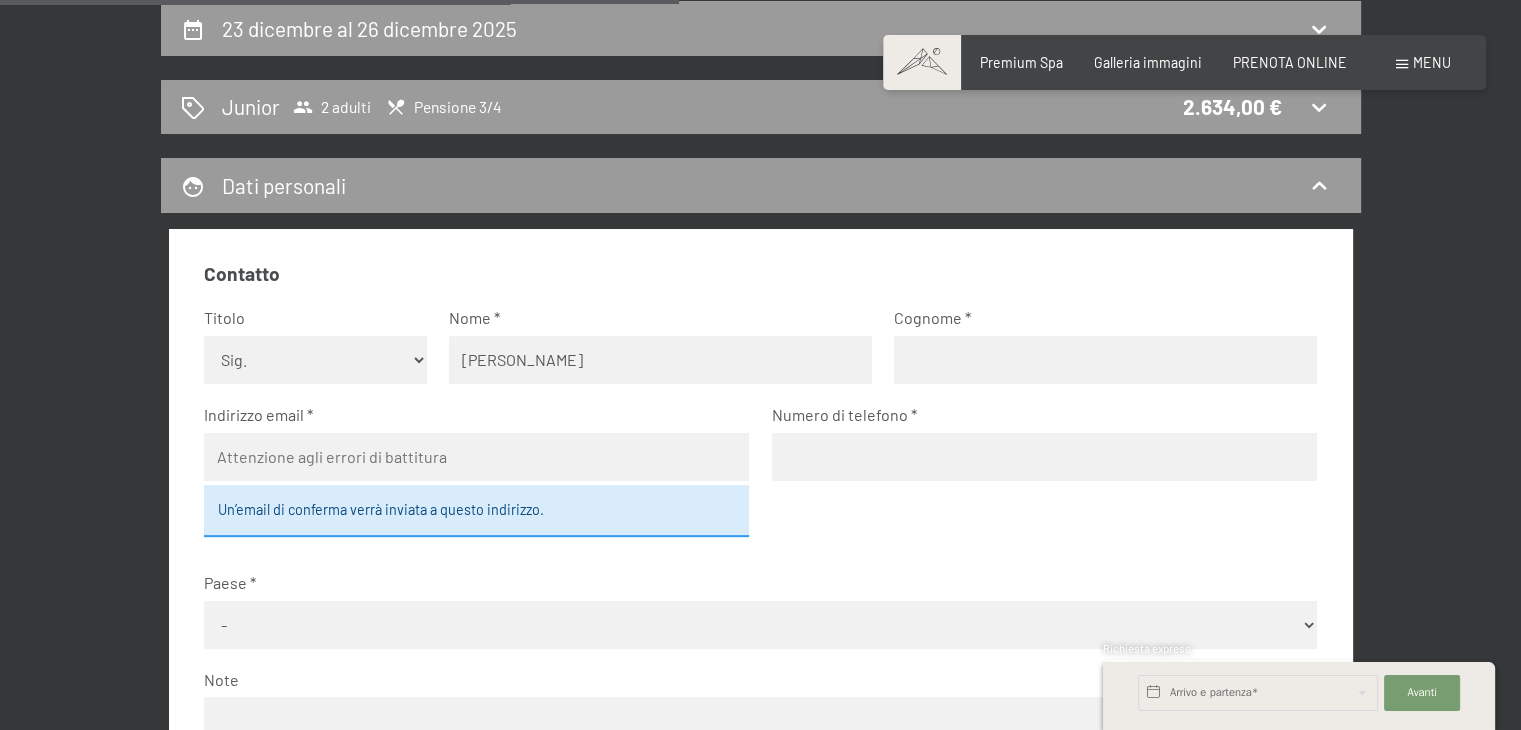 type on "Dematteis" 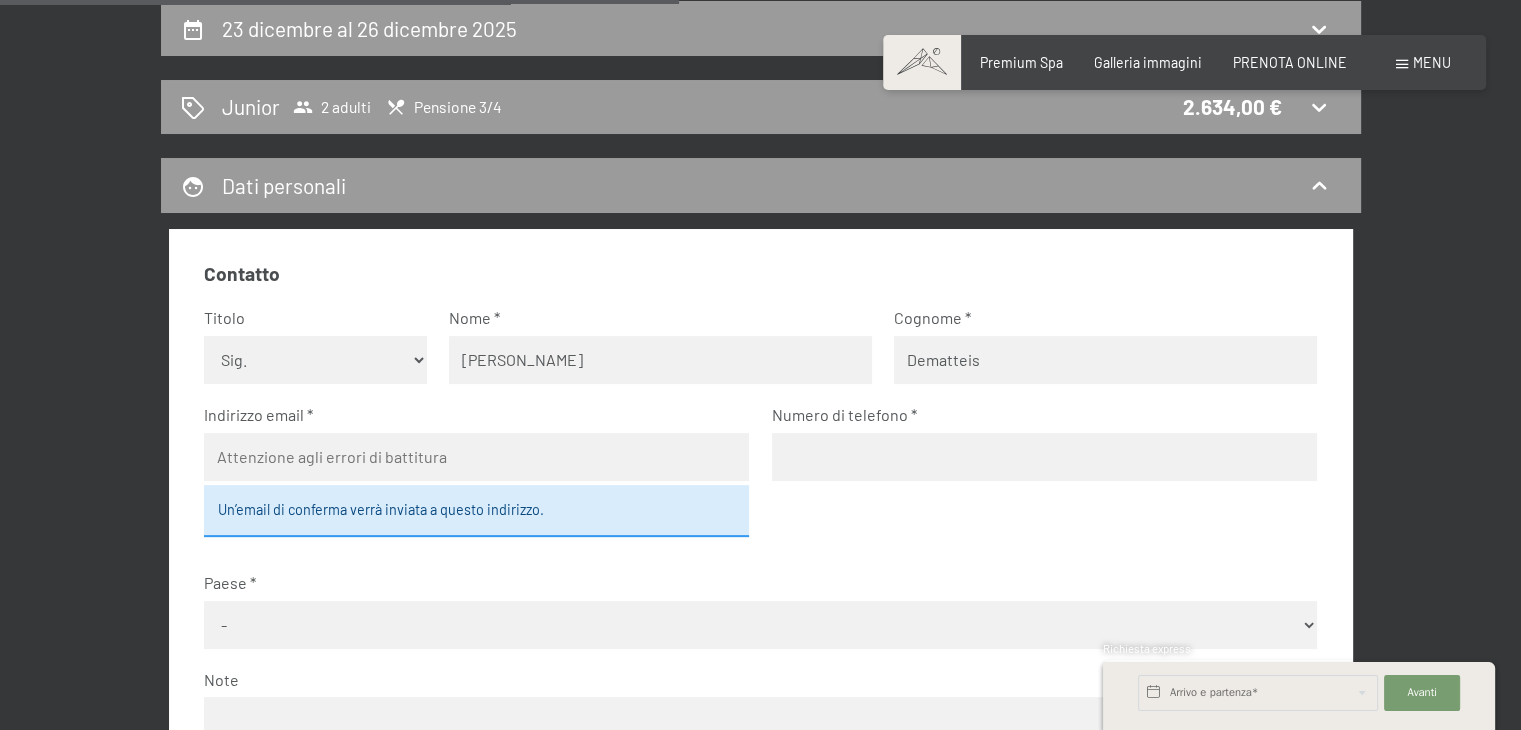 select on "ITA" 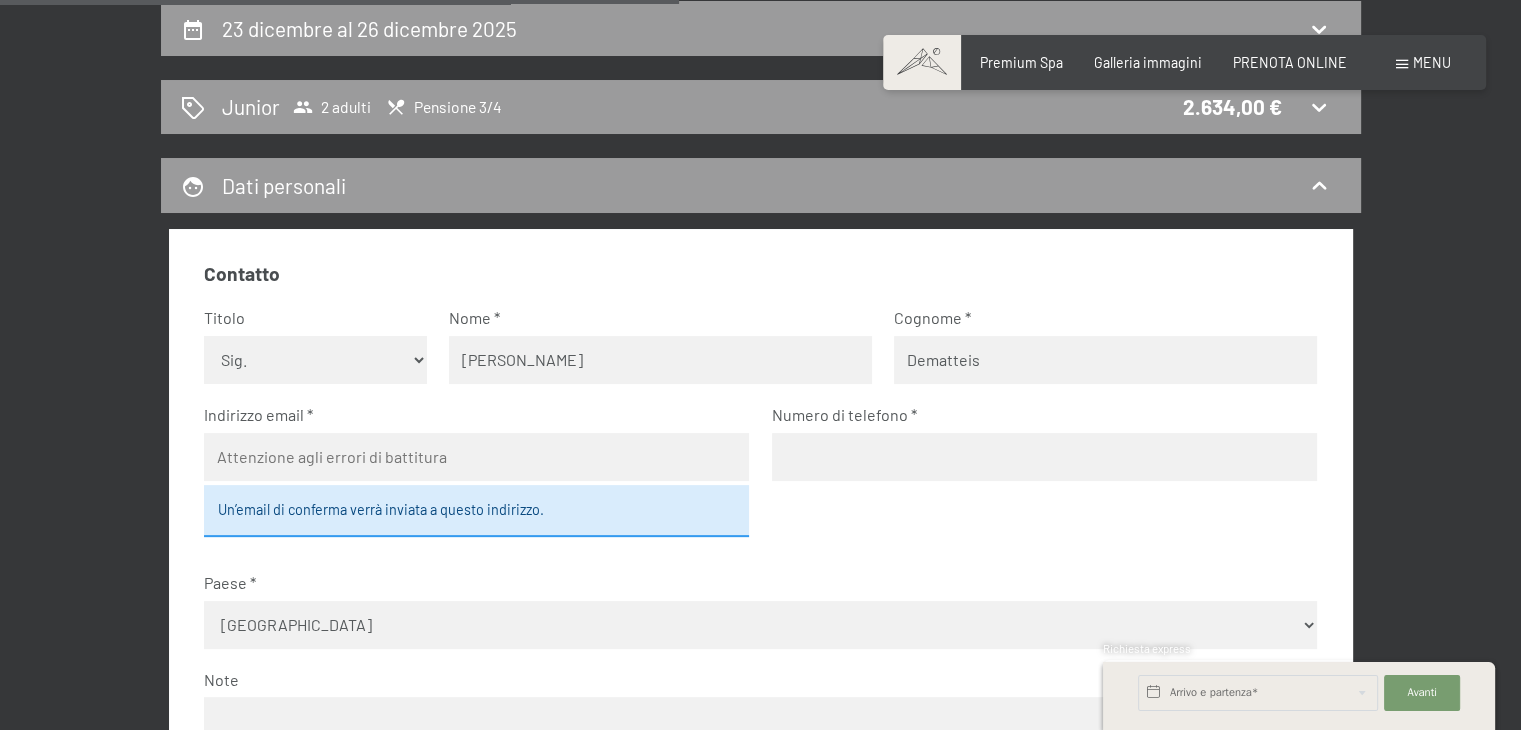 click at bounding box center (476, 457) 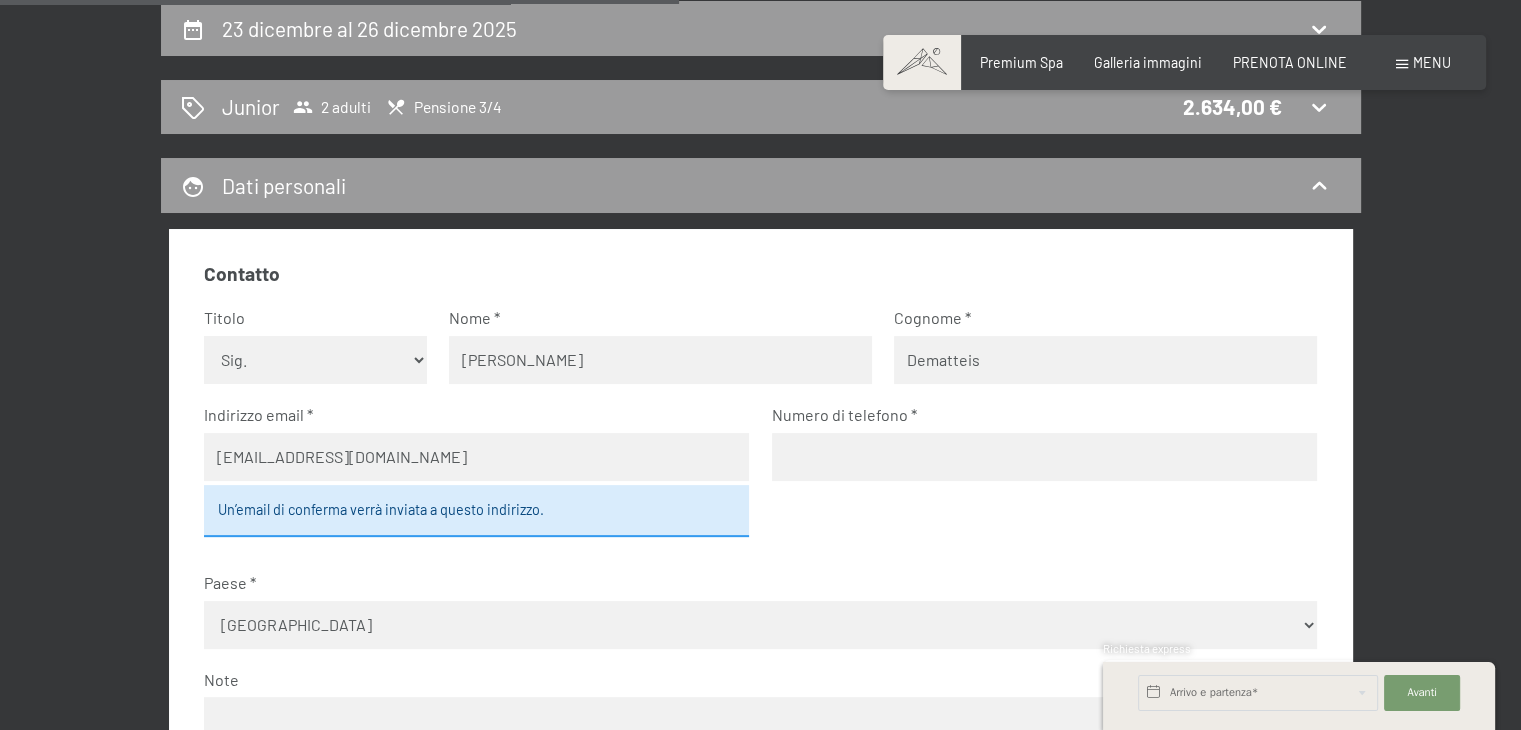 click on "Contatto Titolo Nessuna indicazione Sig.ra Sig. Nome [PERSON_NAME] Dematteis Indirizzo email [EMAIL_ADDRESS][DOMAIN_NAME] Un’email di conferma verrà inviata a questo indirizzo. Numero di telefono Paese - [GEOGRAPHIC_DATA] [GEOGRAPHIC_DATA] [GEOGRAPHIC_DATA] [GEOGRAPHIC_DATA] [GEOGRAPHIC_DATA] [GEOGRAPHIC_DATA] [GEOGRAPHIC_DATA] Rep. [GEOGRAPHIC_DATA] [GEOGRAPHIC_DATA] [GEOGRAPHIC_DATA] ------------------------------ [GEOGRAPHIC_DATA] [GEOGRAPHIC_DATA] [GEOGRAPHIC_DATA] [GEOGRAPHIC_DATA] [GEOGRAPHIC_DATA] [GEOGRAPHIC_DATA] [GEOGRAPHIC_DATA] Rep. Ceca [GEOGRAPHIC_DATA] [GEOGRAPHIC_DATA] [GEOGRAPHIC_DATA] [GEOGRAPHIC_DATA] [GEOGRAPHIC_DATA] [GEOGRAPHIC_DATA] [GEOGRAPHIC_DATA] [GEOGRAPHIC_DATA] [GEOGRAPHIC_DATA] [GEOGRAPHIC_DATA] [GEOGRAPHIC_DATA] [GEOGRAPHIC_DATA] [GEOGRAPHIC_DATA] [GEOGRAPHIC_DATA] [GEOGRAPHIC_DATA] [GEOGRAPHIC_DATA] [GEOGRAPHIC_DATA] [GEOGRAPHIC_DATA] [GEOGRAPHIC_DATA] [GEOGRAPHIC_DATA] [GEOGRAPHIC_DATA] [GEOGRAPHIC_DATA] [GEOGRAPHIC_DATA] [GEOGRAPHIC_DATA] [GEOGRAPHIC_DATA] Bielorussia [GEOGRAPHIC_DATA] [GEOGRAPHIC_DATA] [GEOGRAPHIC_DATA] [GEOGRAPHIC_DATA] [GEOGRAPHIC_DATA] [GEOGRAPHIC_DATA] [GEOGRAPHIC_DATA] [GEOGRAPHIC_DATA] [GEOGRAPHIC_DATA] [GEOGRAPHIC_DATA] [GEOGRAPHIC_DATA] [GEOGRAPHIC_DATA] [GEOGRAPHIC_DATA] [GEOGRAPHIC_DATA] [GEOGRAPHIC_DATA][PERSON_NAME][GEOGRAPHIC_DATA] [GEOGRAPHIC_DATA] [GEOGRAPHIC_DATA] [GEOGRAPHIC_DATA] [GEOGRAPHIC_DATA] [PERSON_NAME][GEOGRAPHIC_DATA] [PERSON_NAME][GEOGRAPHIC_DATA] [GEOGRAPHIC_DATA] [GEOGRAPHIC_DATA] [GEOGRAPHIC_DATA] [GEOGRAPHIC_DATA] [GEOGRAPHIC_DATA] [GEOGRAPHIC_DATA] [GEOGRAPHIC_DATA] [GEOGRAPHIC_DATA] [GEOGRAPHIC_DATA][PERSON_NAME] [GEOGRAPHIC_DATA] [GEOGRAPHIC_DATA] [GEOGRAPHIC_DATA] [GEOGRAPHIC_DATA] [GEOGRAPHIC_DATA] [GEOGRAPHIC_DATA] [GEOGRAPHIC_DATA] [GEOGRAPHIC_DATA] [GEOGRAPHIC_DATA] [GEOGRAPHIC_DATA]" at bounding box center (760, 578) 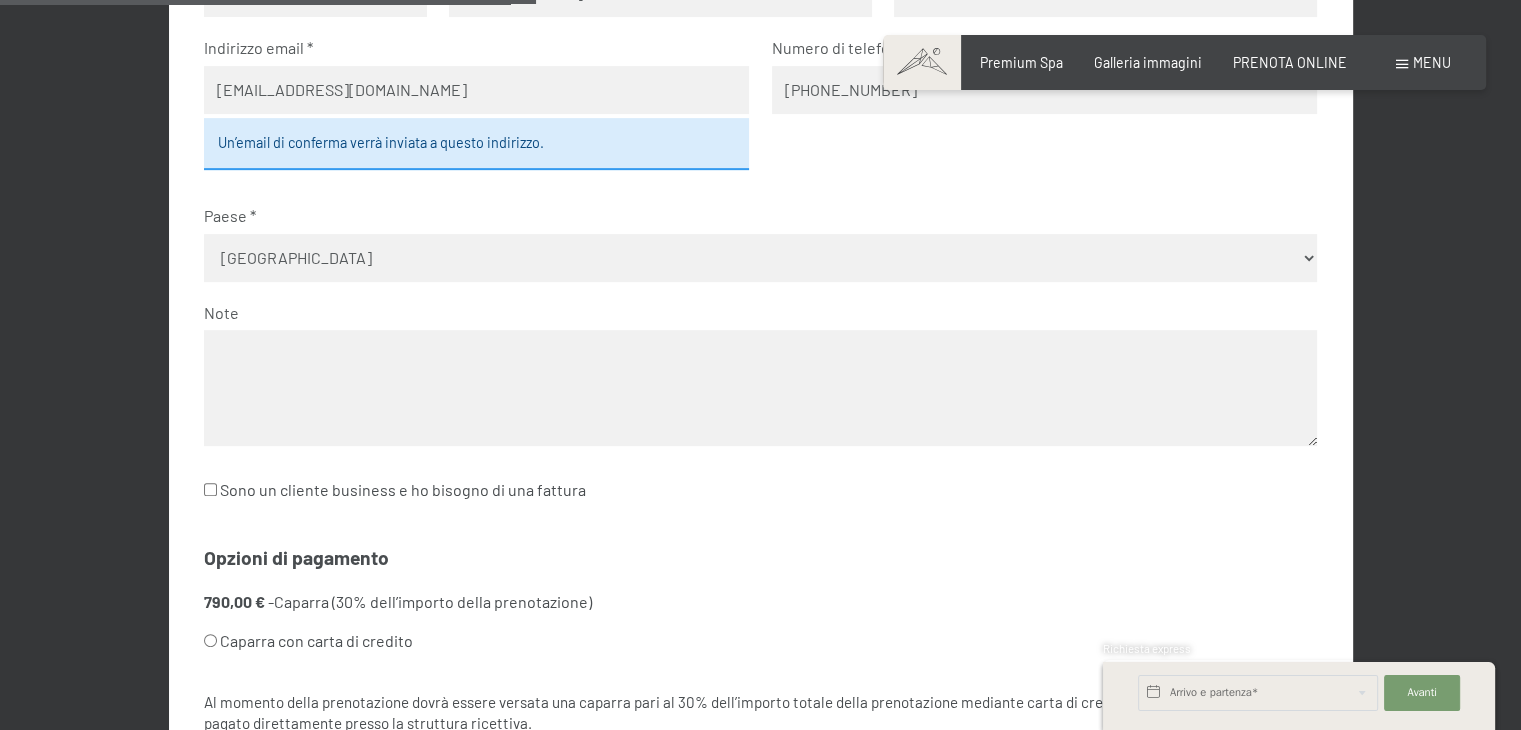 scroll, scrollTop: 821, scrollLeft: 0, axis: vertical 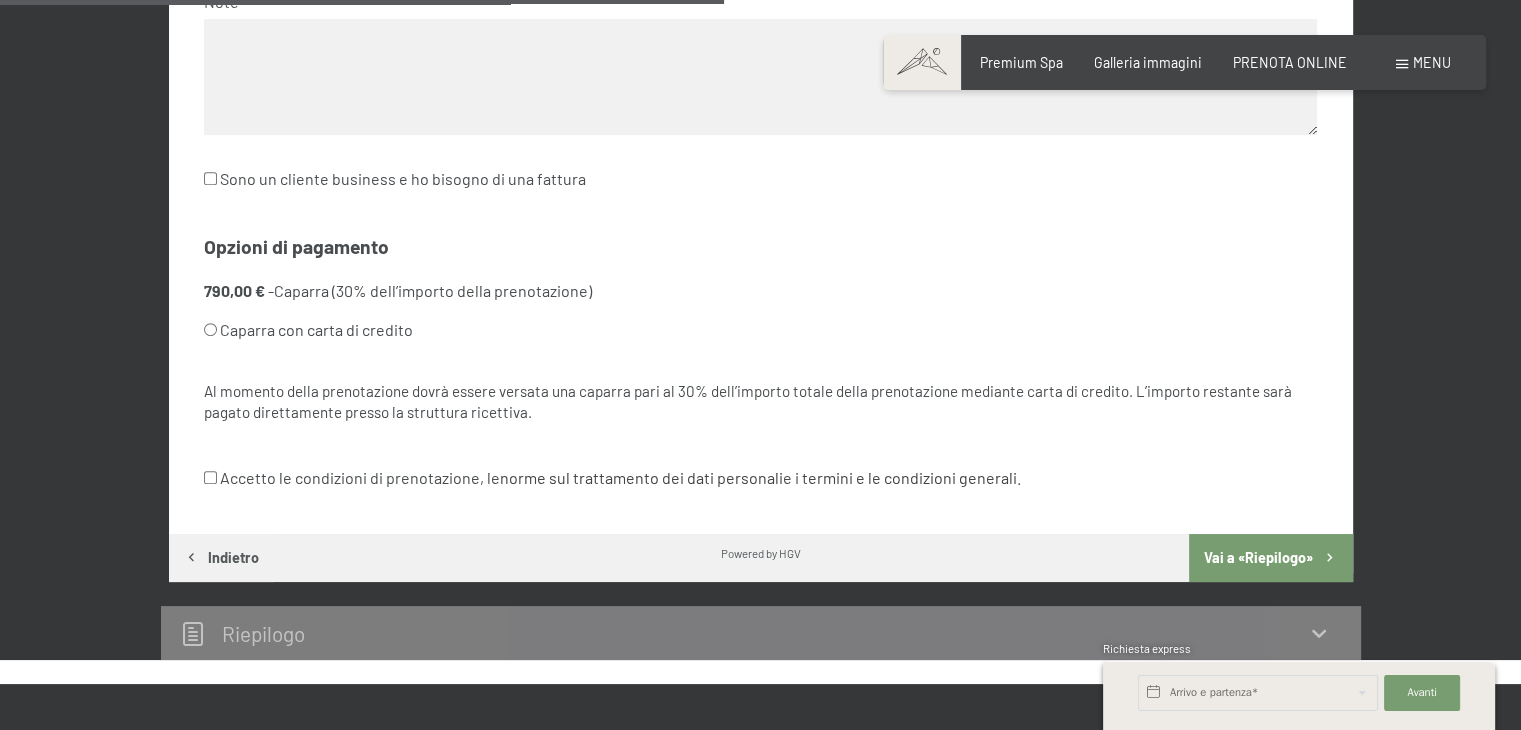 click on "Caparra con carta di credito" at bounding box center [736, 330] 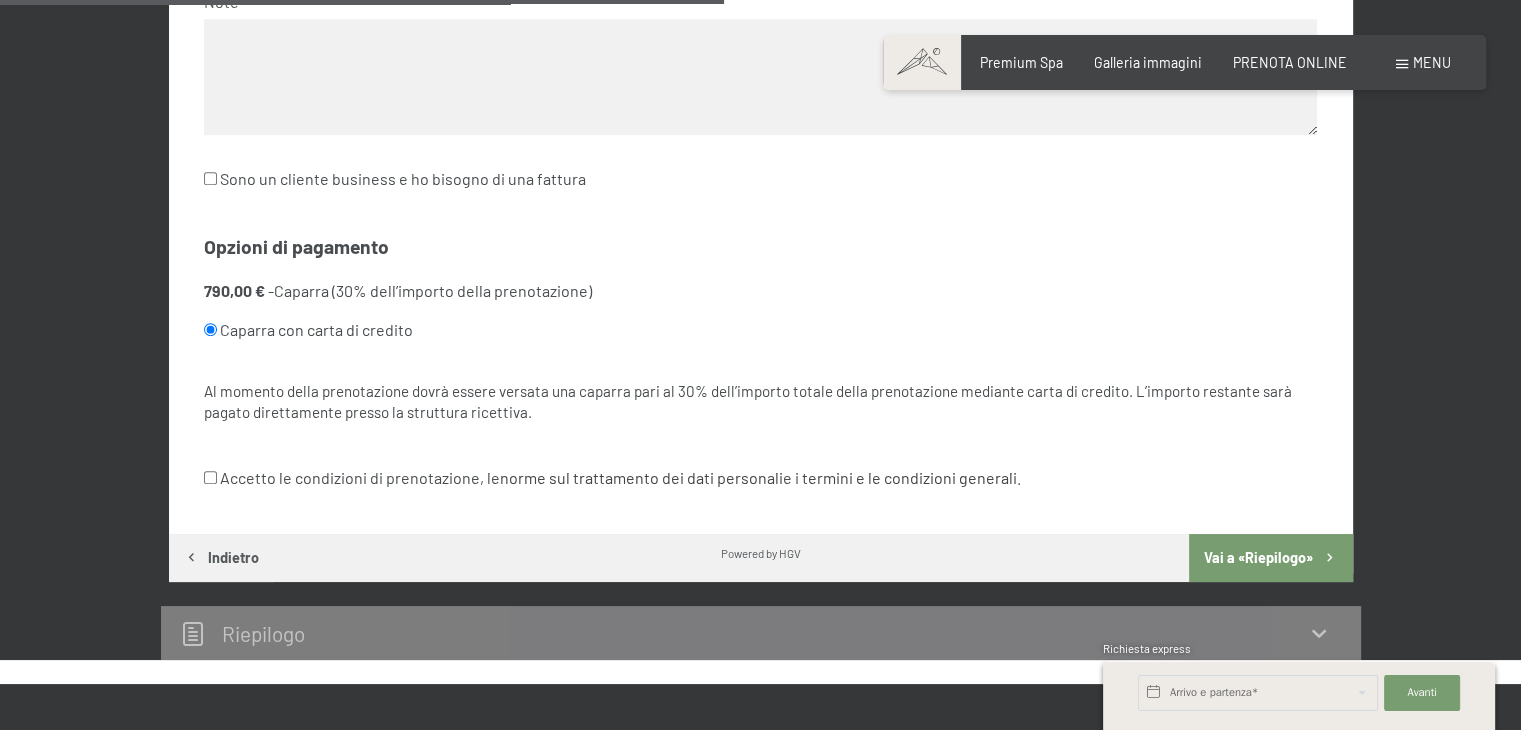 radio on "true" 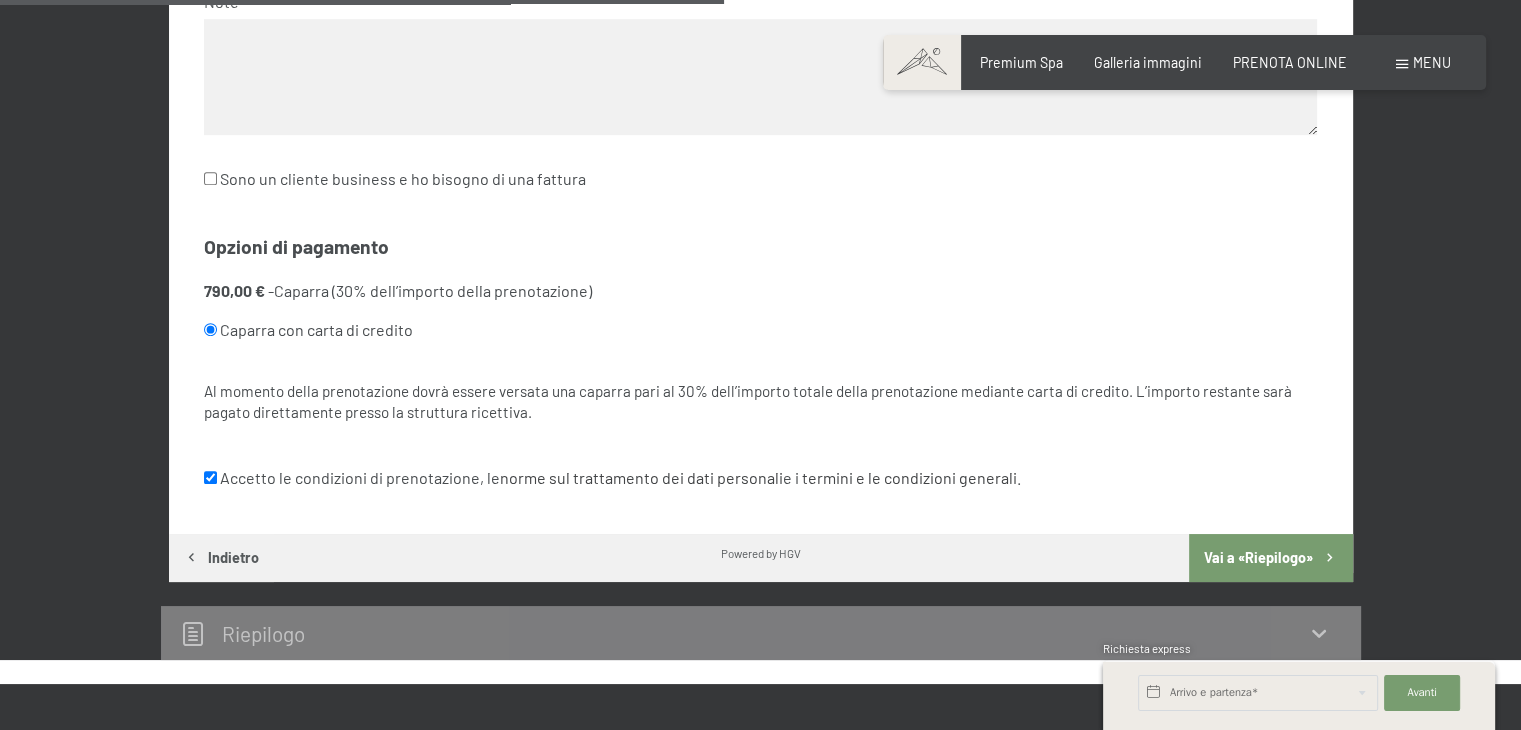 checkbox on "true" 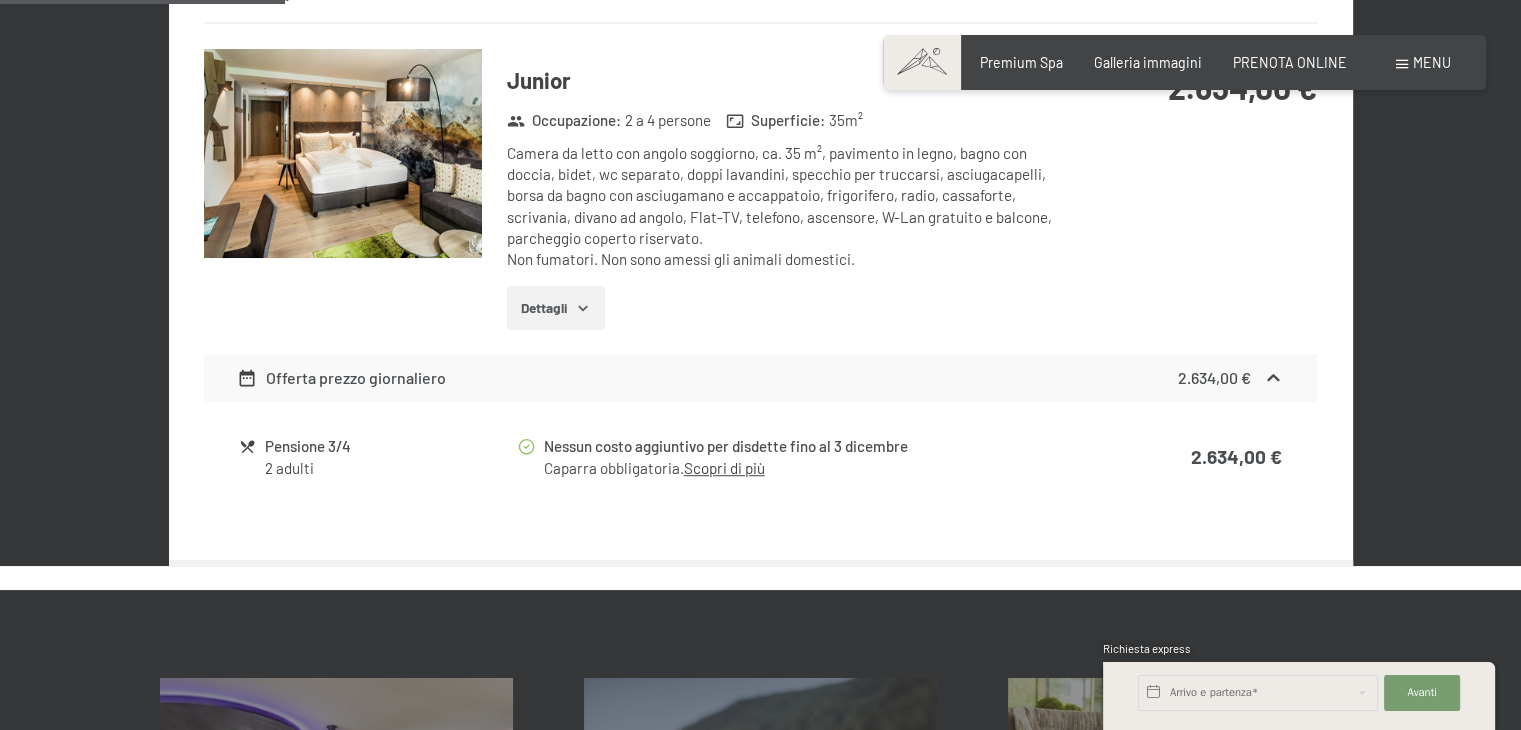 scroll, scrollTop: 433, scrollLeft: 0, axis: vertical 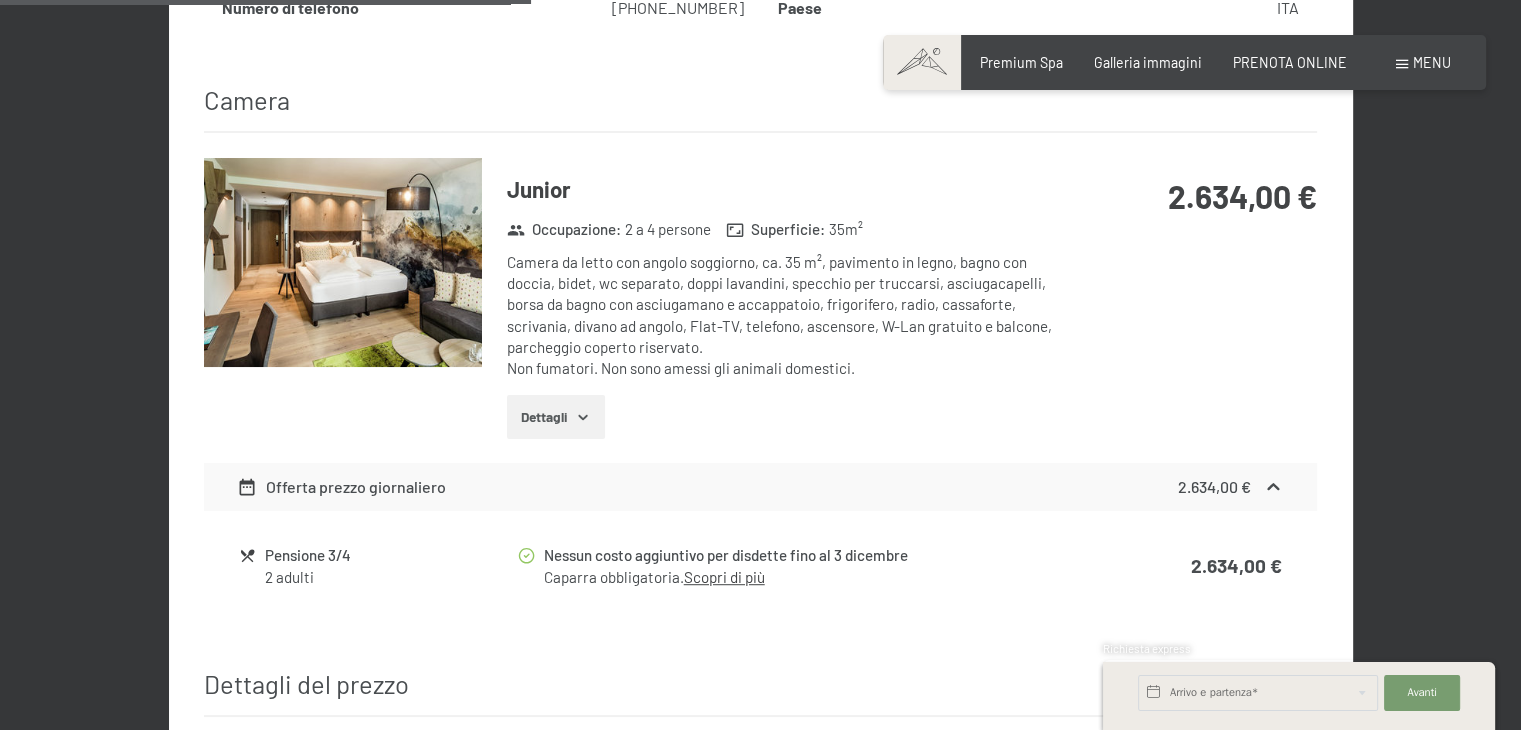 click on "Dettagli" at bounding box center [555, 417] 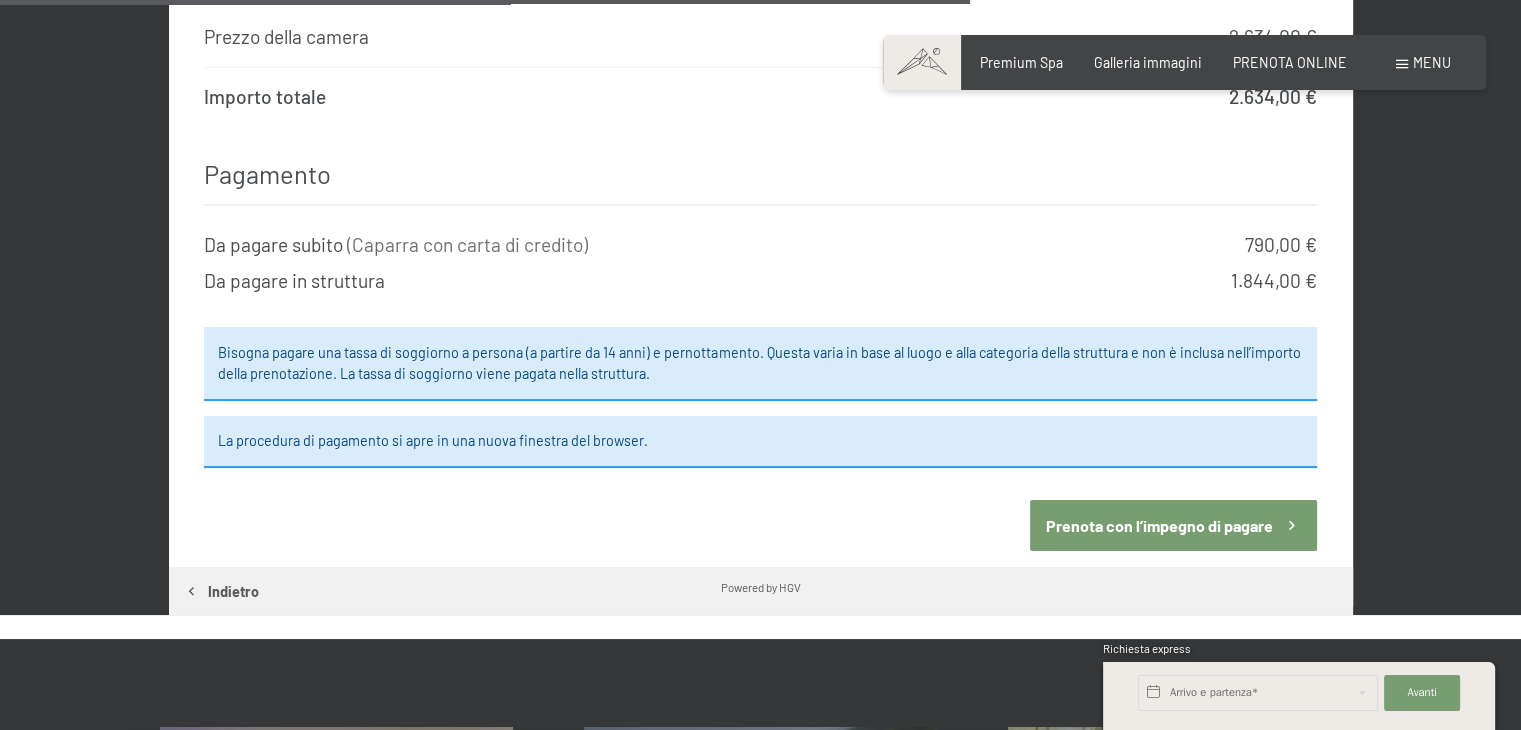 scroll, scrollTop: 1984, scrollLeft: 0, axis: vertical 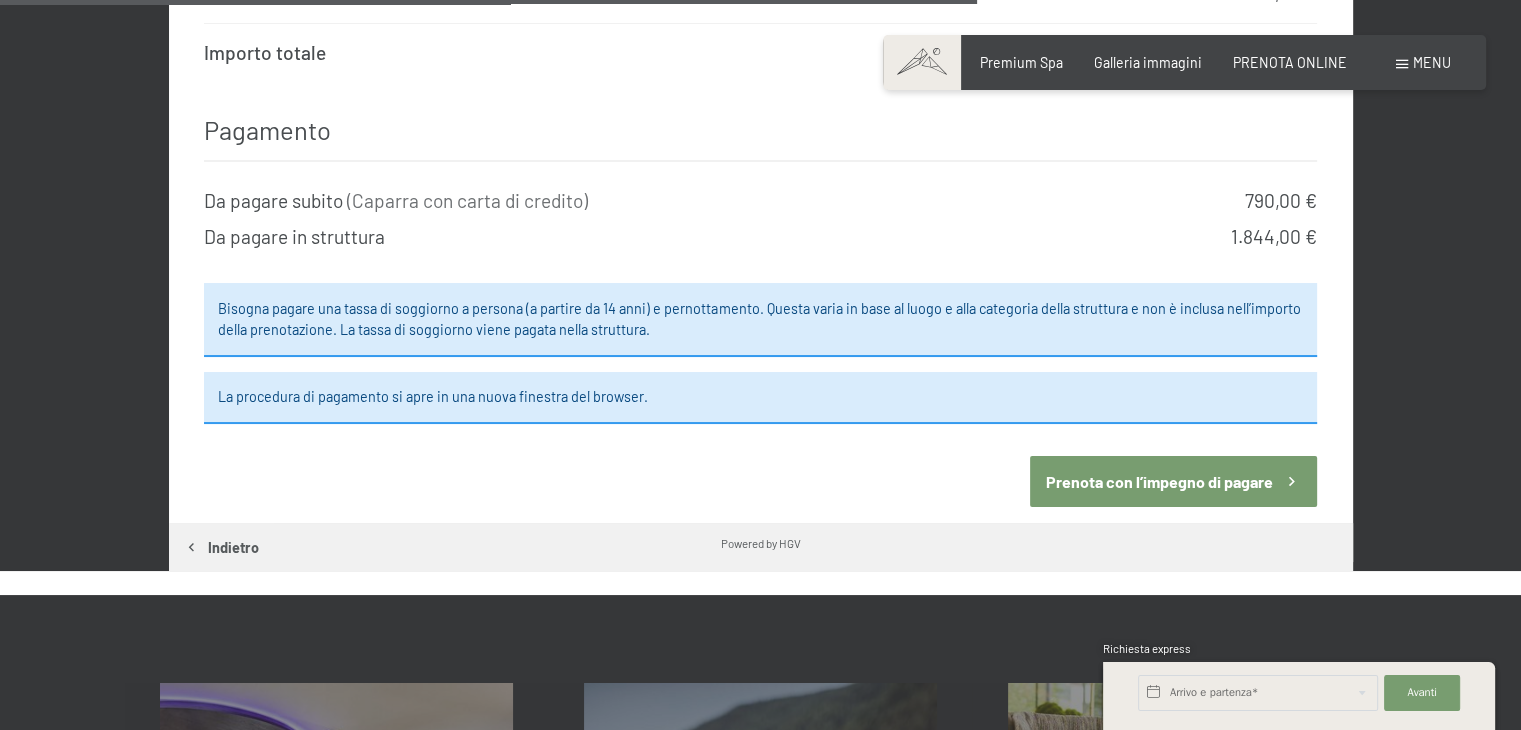 click on "Prenota con l’impegno di pagare" at bounding box center (1173, 481) 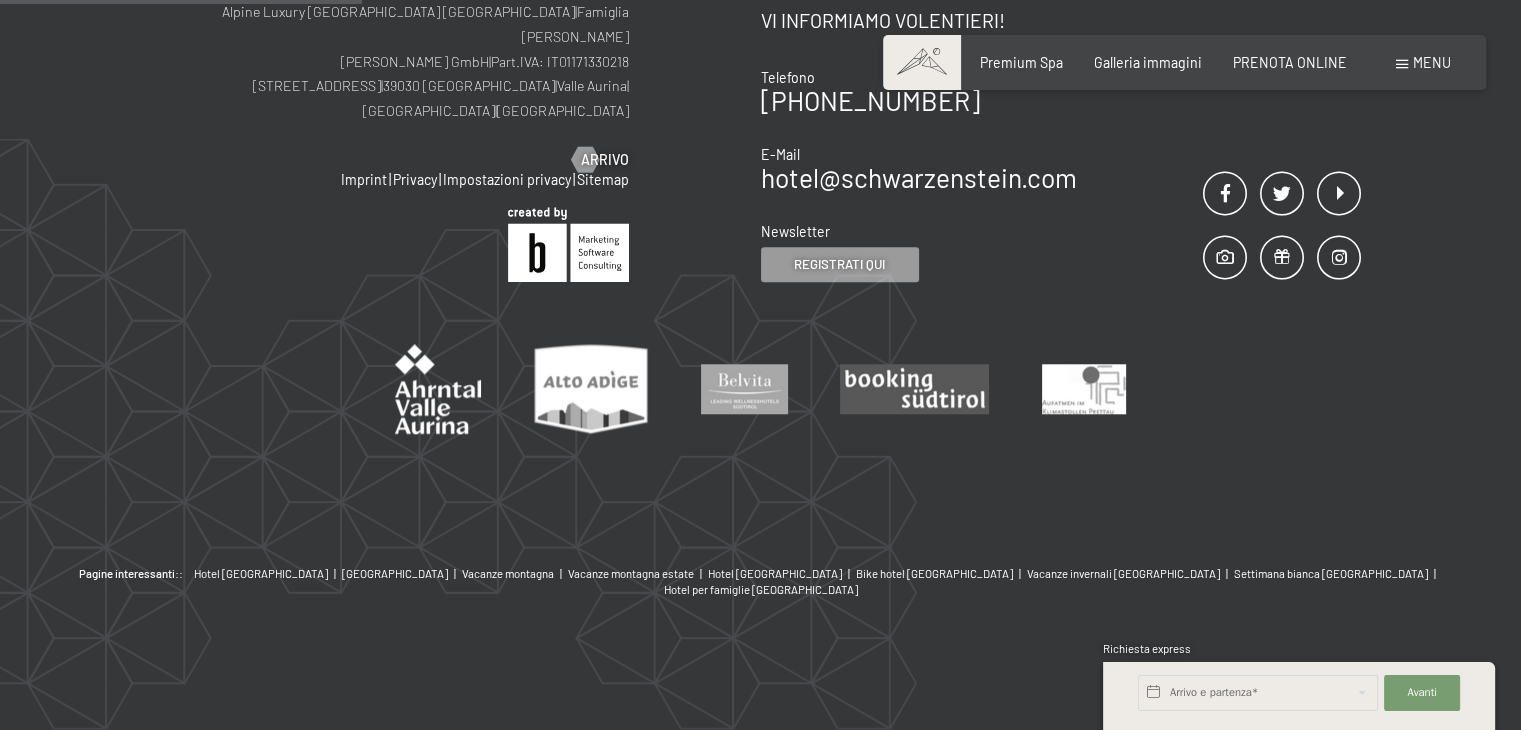 scroll, scrollTop: 433, scrollLeft: 0, axis: vertical 